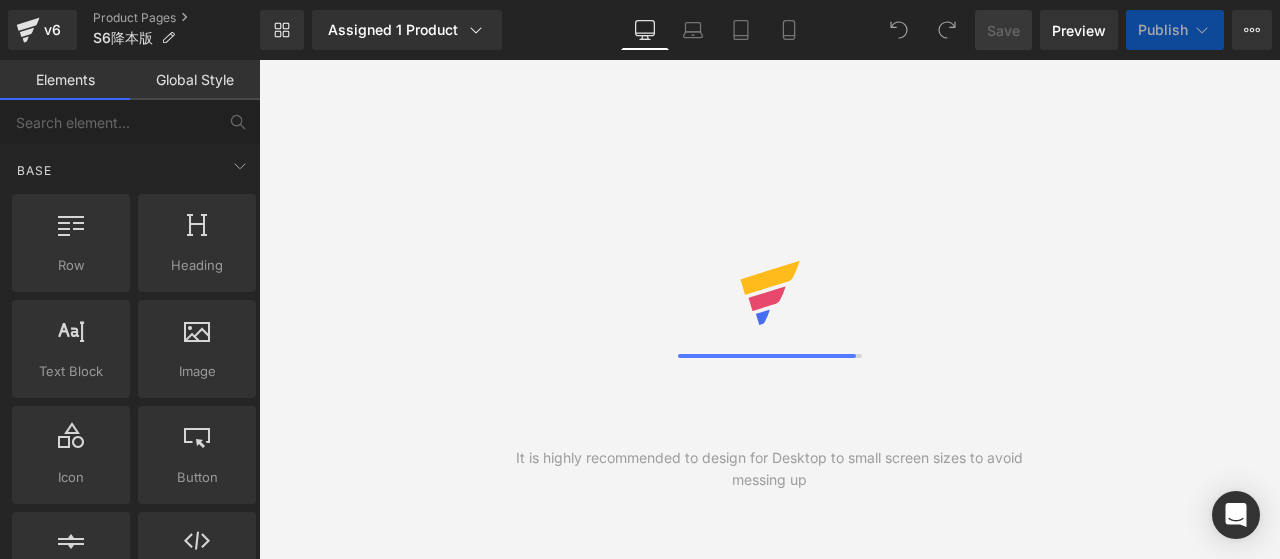 click 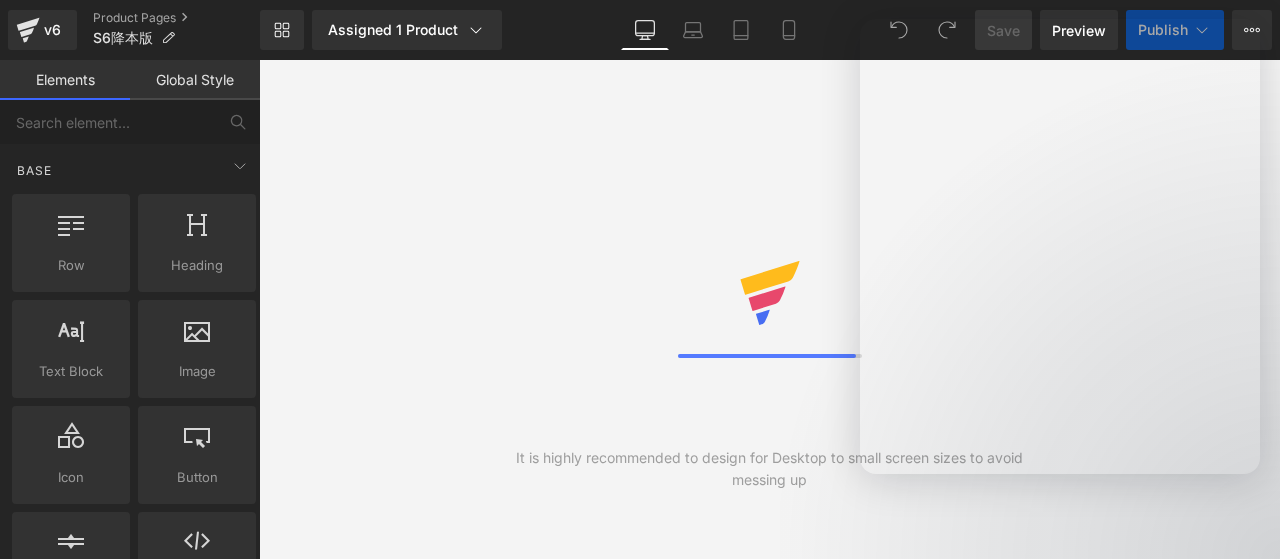 scroll, scrollTop: 0, scrollLeft: 0, axis: both 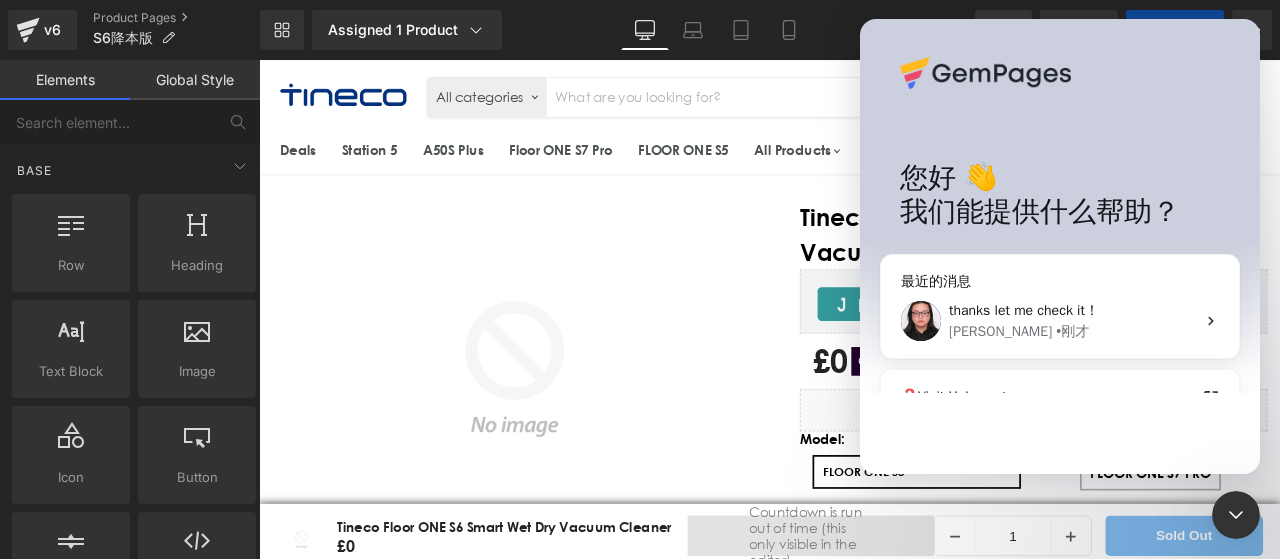 click on "thanks let me check it！" at bounding box center [1024, 310] 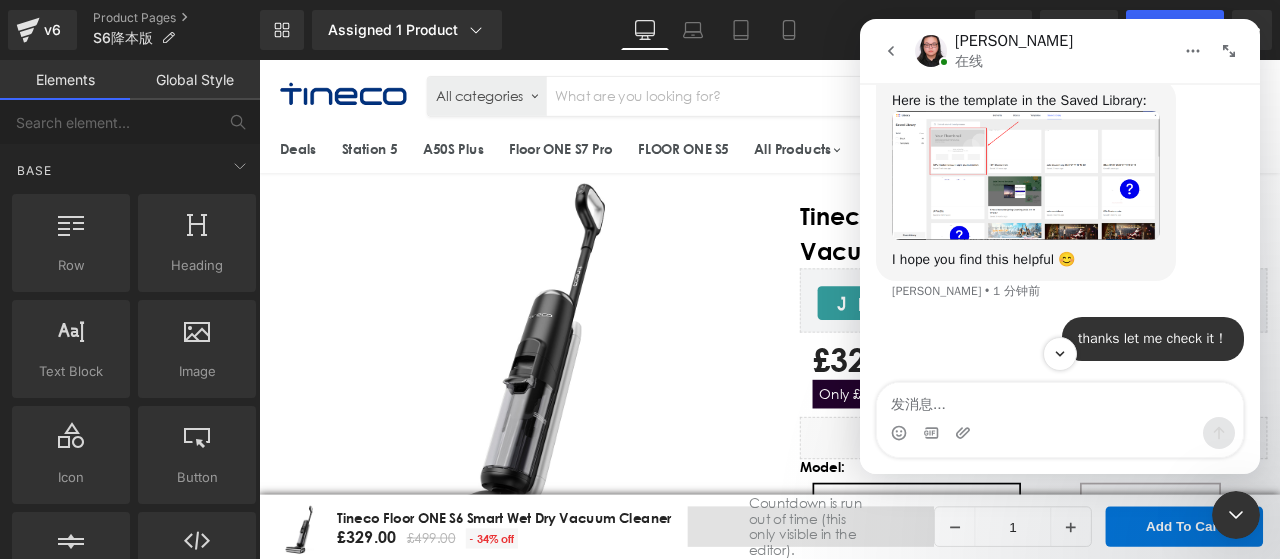 scroll, scrollTop: 12004, scrollLeft: 0, axis: vertical 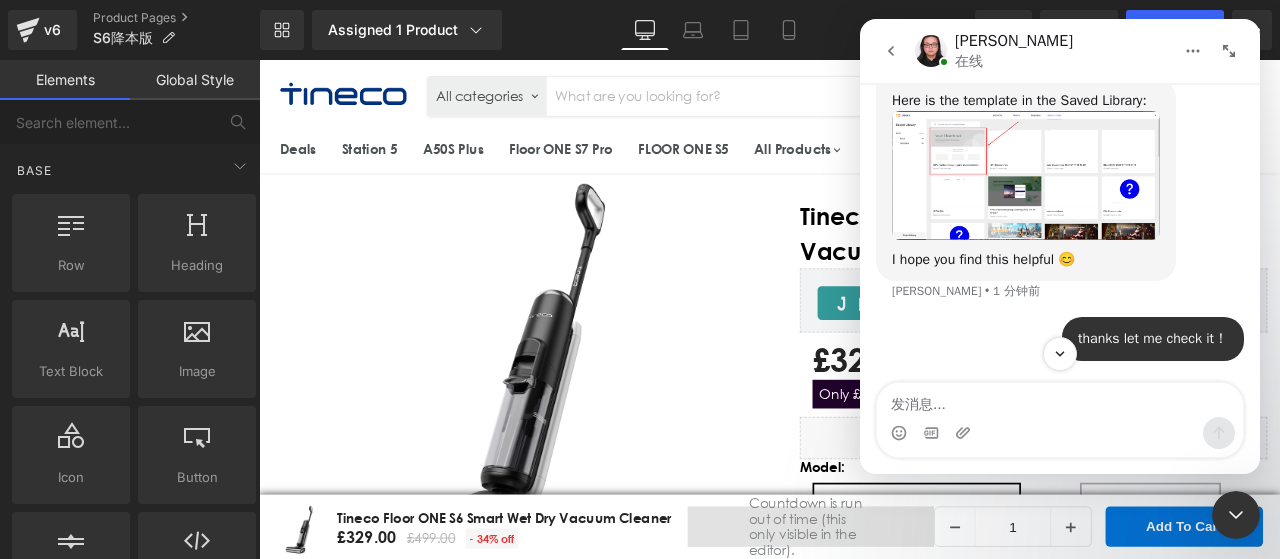 click at bounding box center (640, 249) 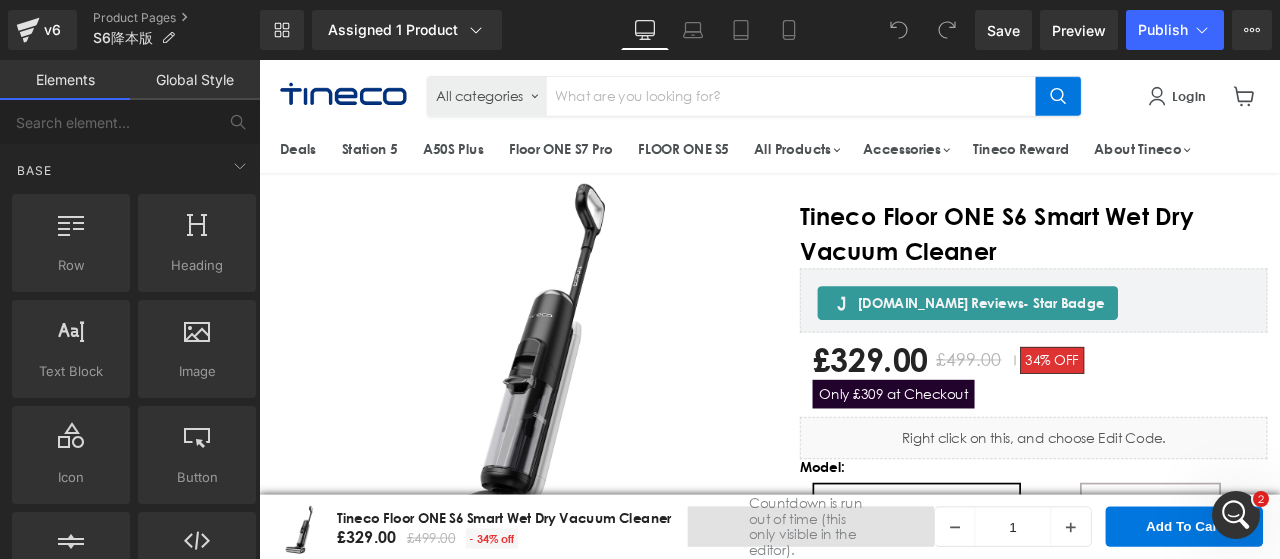 scroll, scrollTop: 0, scrollLeft: 0, axis: both 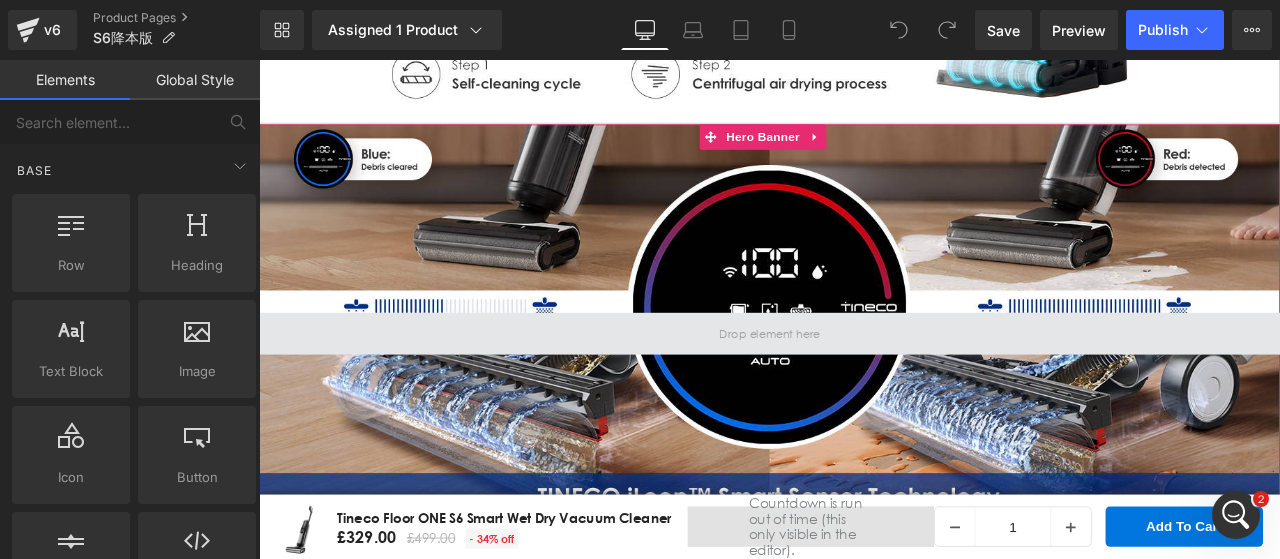 click at bounding box center [864, 384] 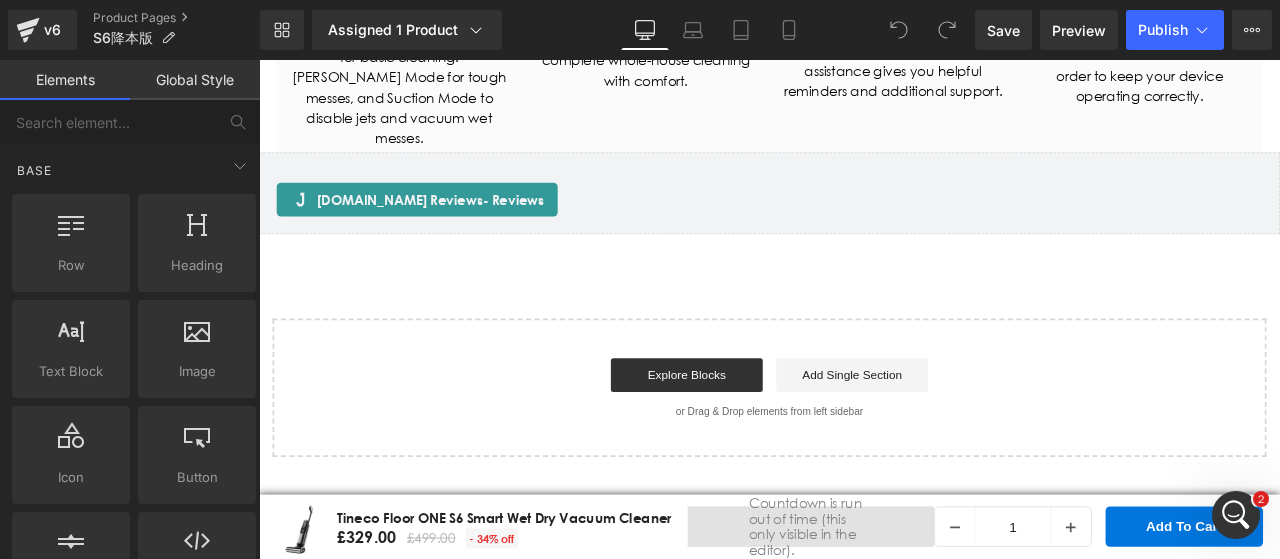 scroll, scrollTop: 5300, scrollLeft: 0, axis: vertical 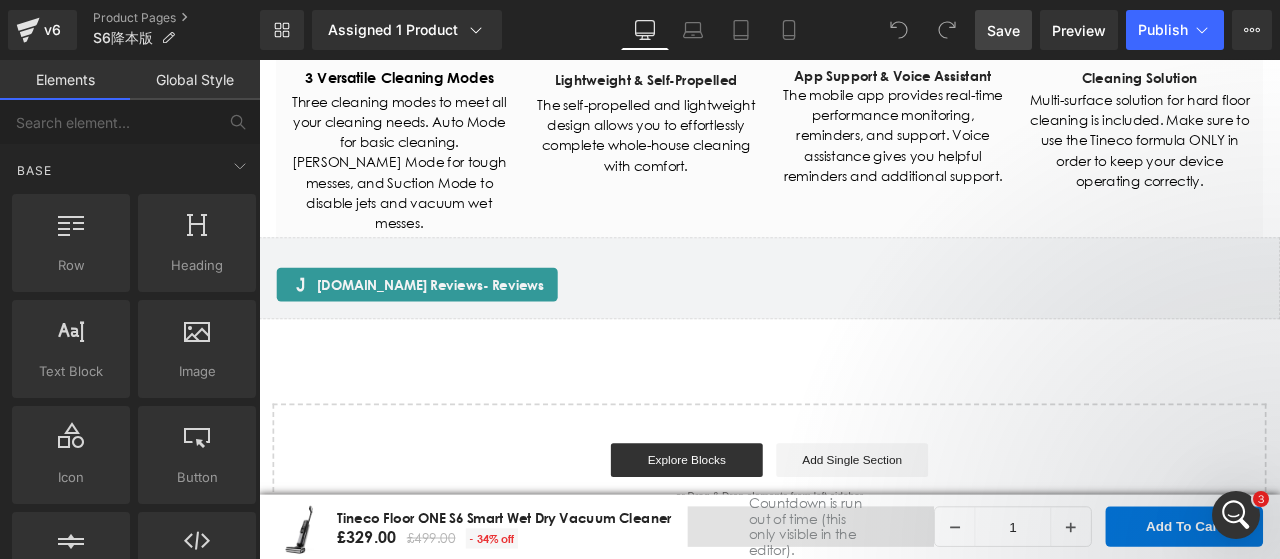 click on "Save" at bounding box center [1003, 30] 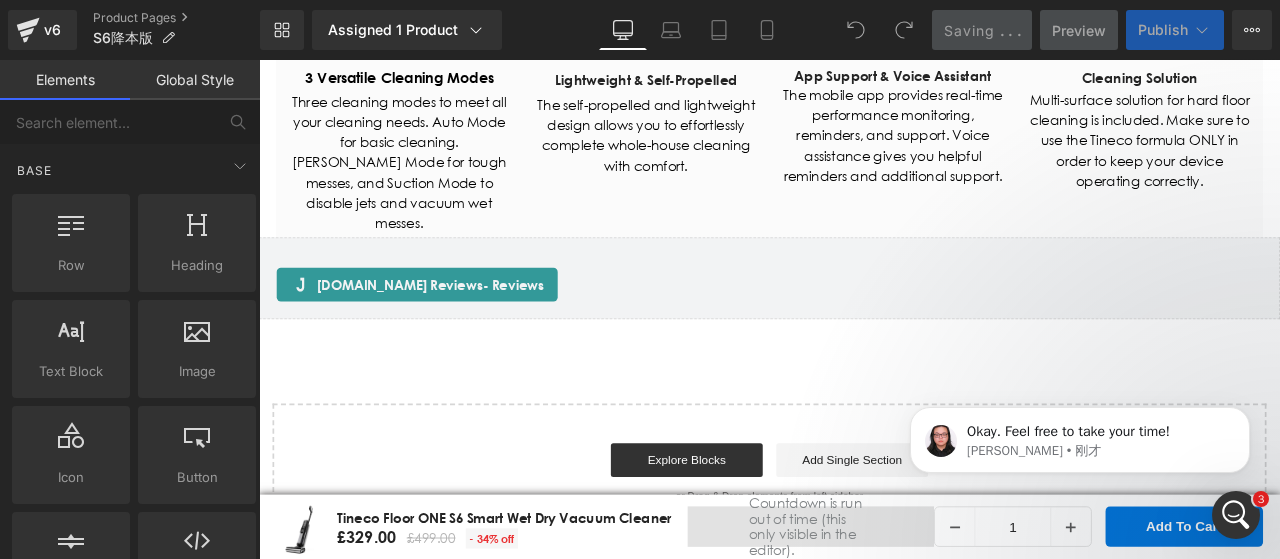 scroll, scrollTop: 0, scrollLeft: 0, axis: both 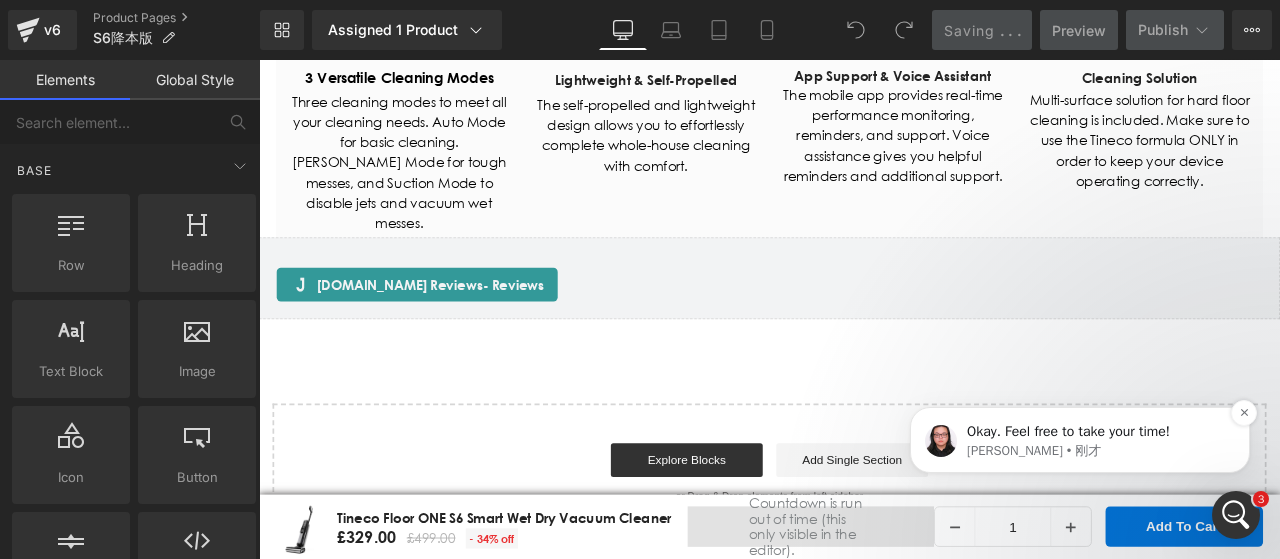 click on "Nathan • 刚才" at bounding box center (1096, 451) 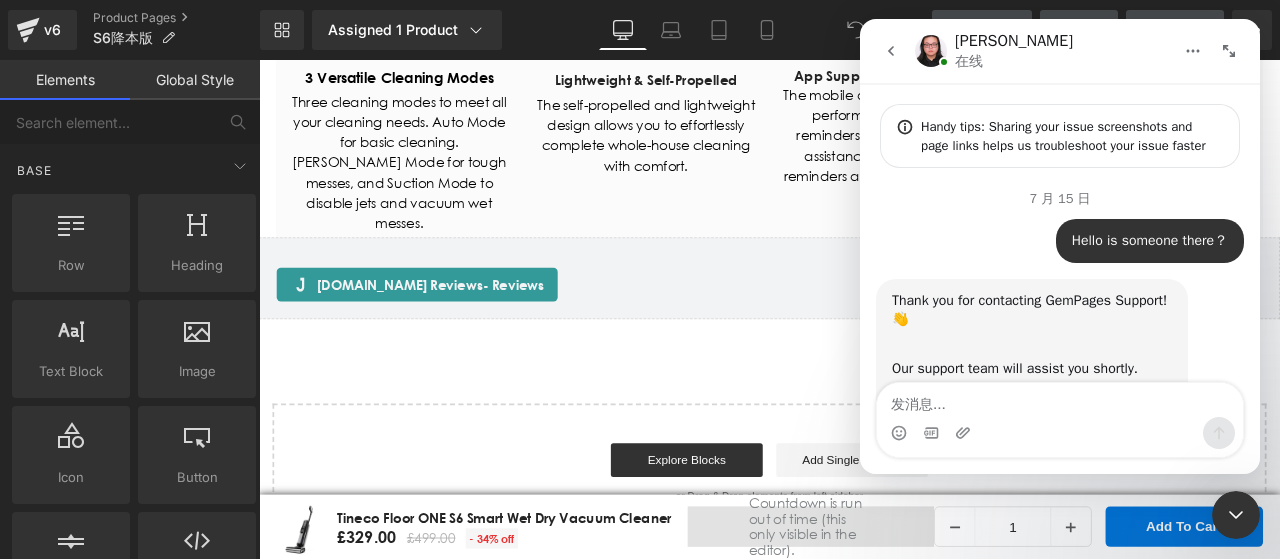 scroll, scrollTop: 2, scrollLeft: 0, axis: vertical 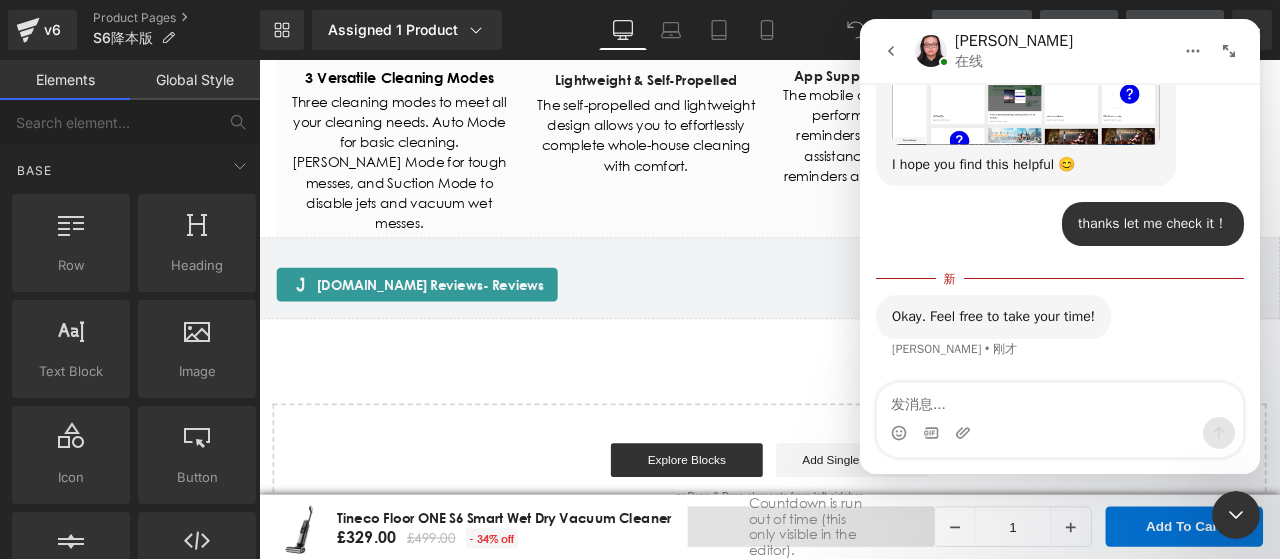 click at bounding box center [1060, 400] 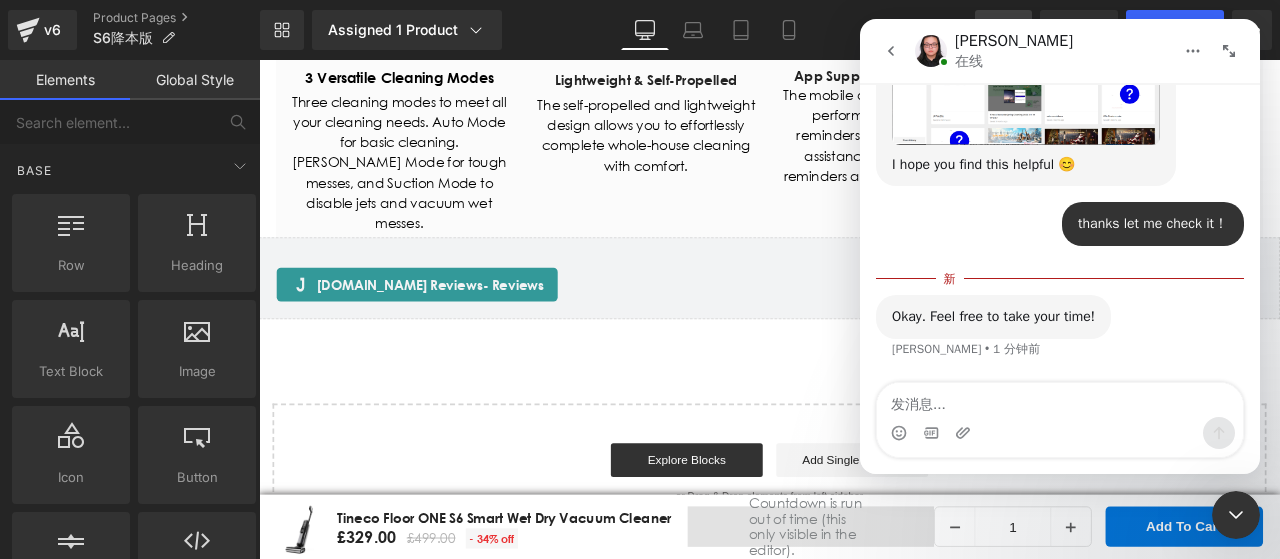 click 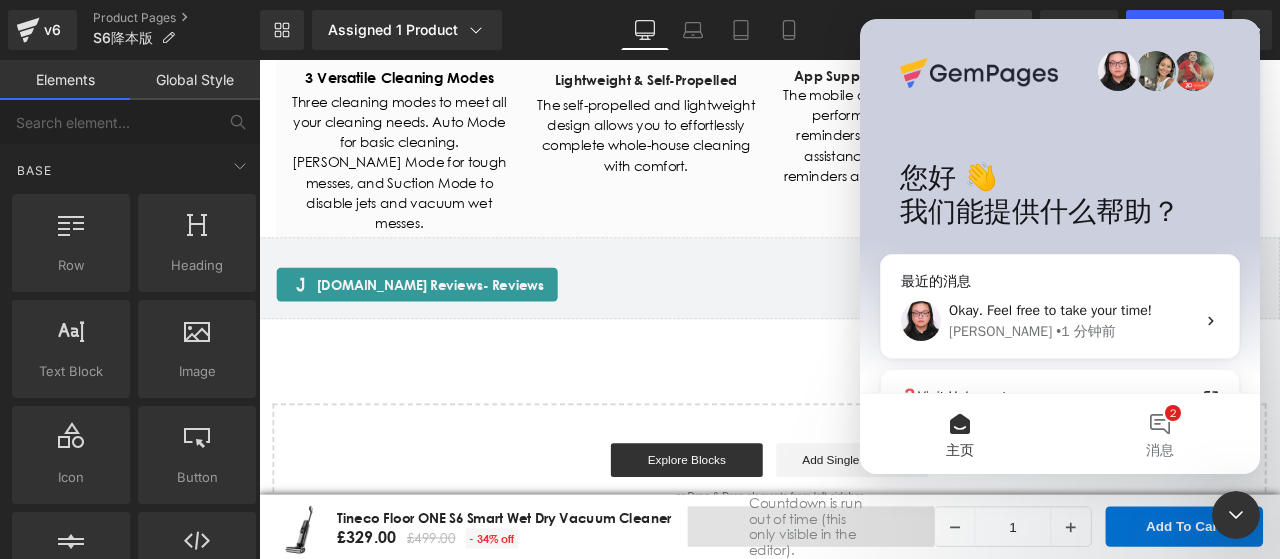 scroll, scrollTop: 0, scrollLeft: 0, axis: both 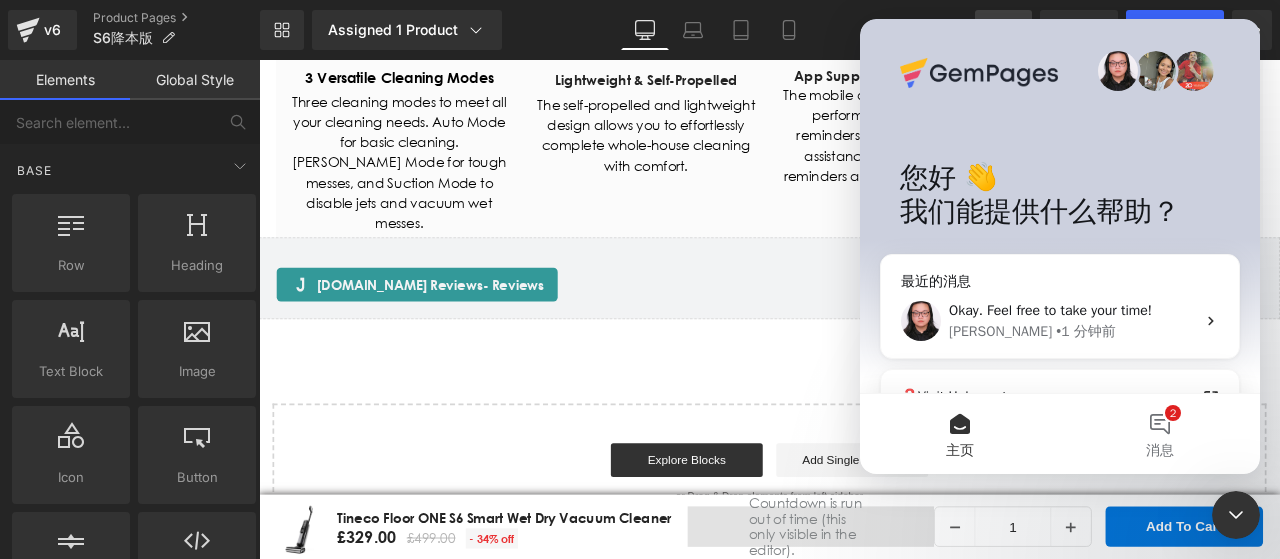 click at bounding box center [640, 249] 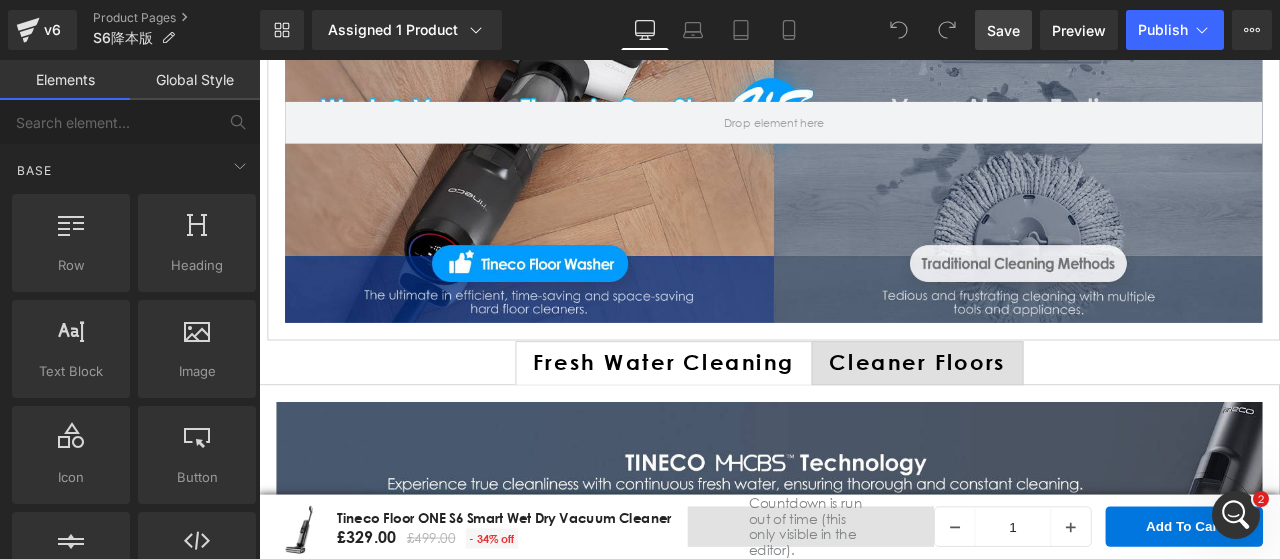 scroll, scrollTop: 1600, scrollLeft: 0, axis: vertical 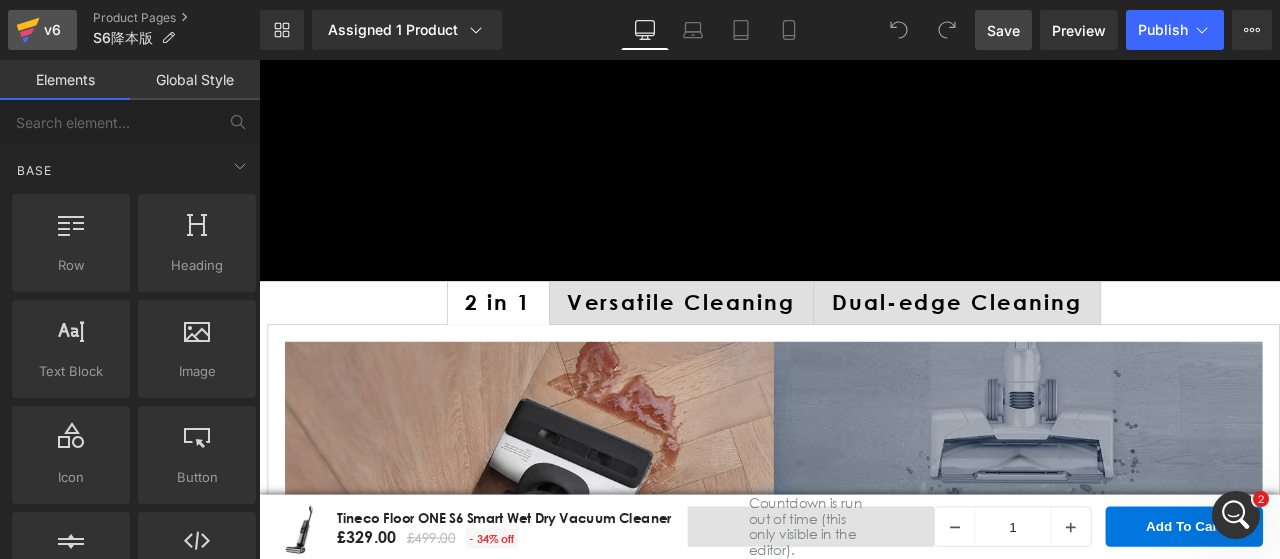 click on "v6" at bounding box center [52, 30] 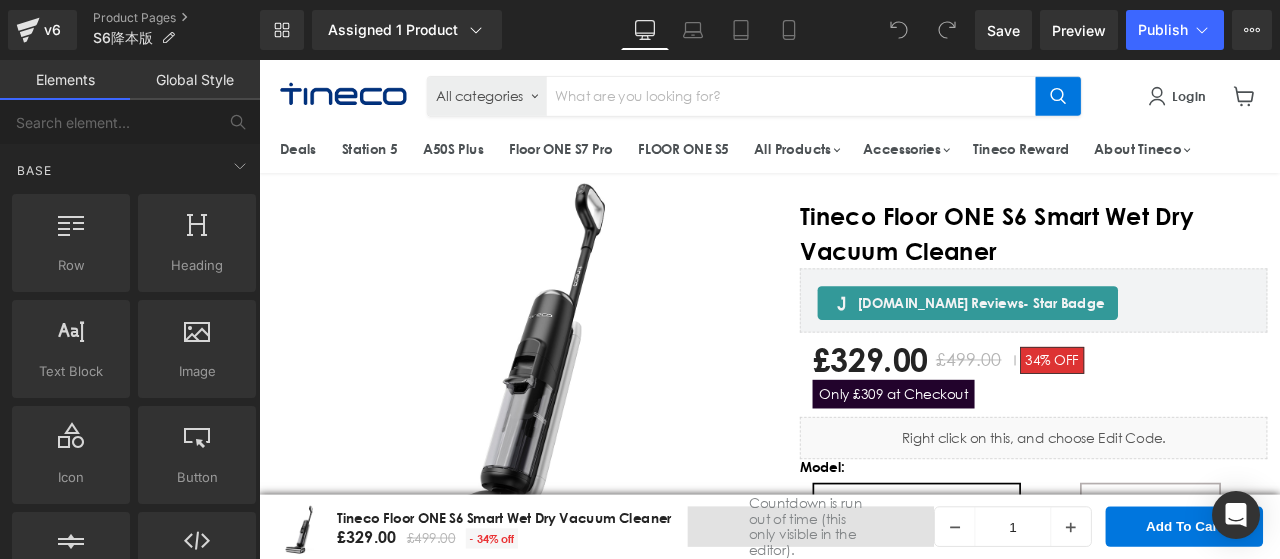 scroll, scrollTop: 0, scrollLeft: 0, axis: both 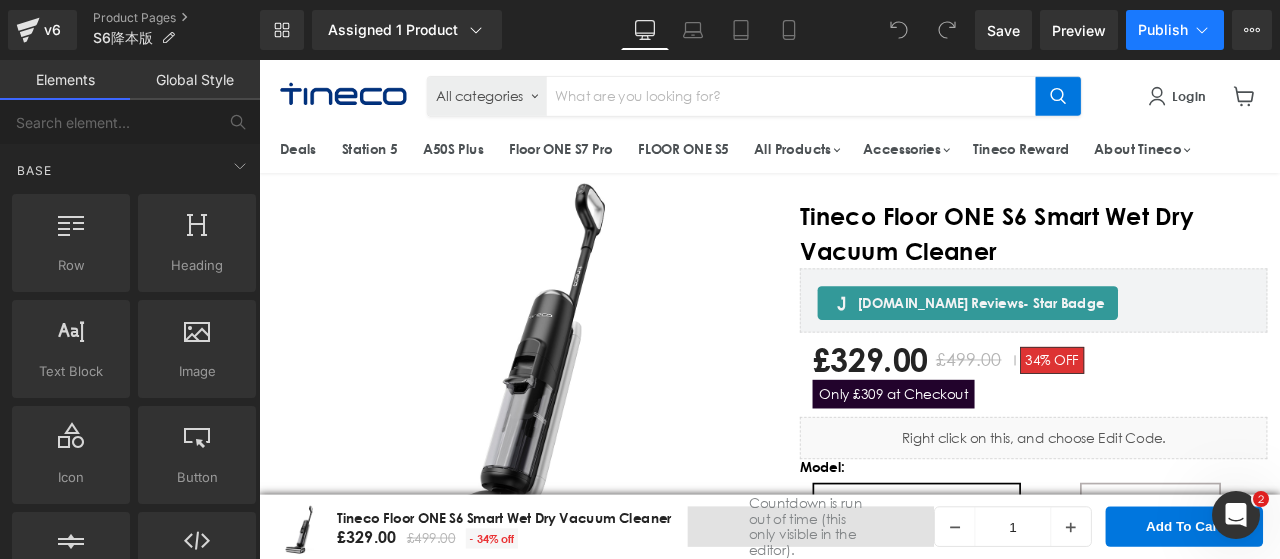 click on "Publish" at bounding box center [1163, 30] 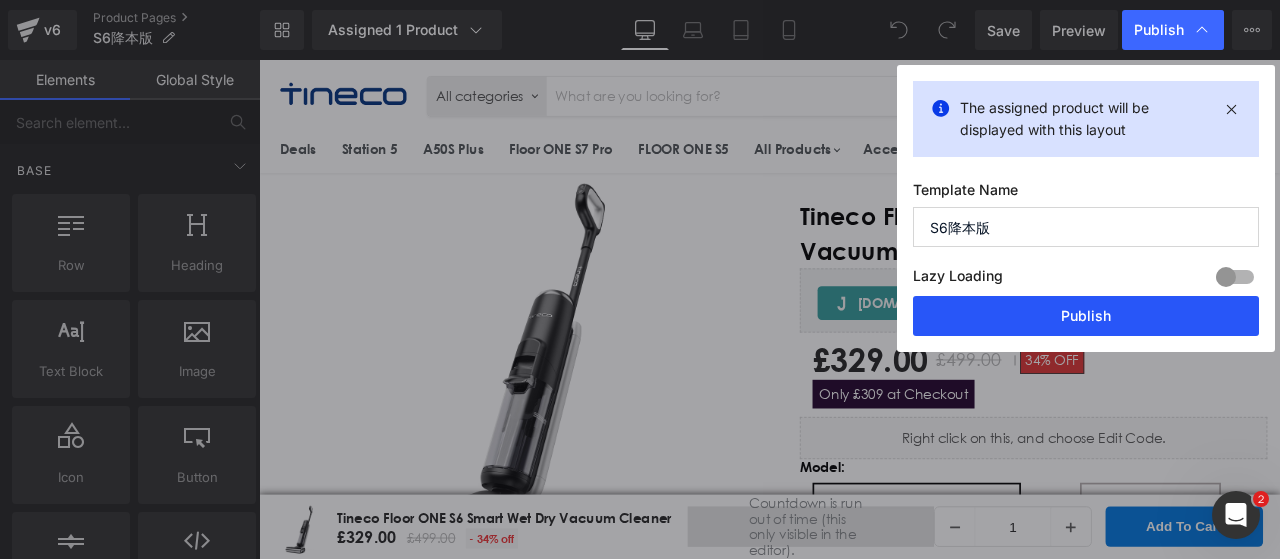 click on "Publish" at bounding box center (1086, 316) 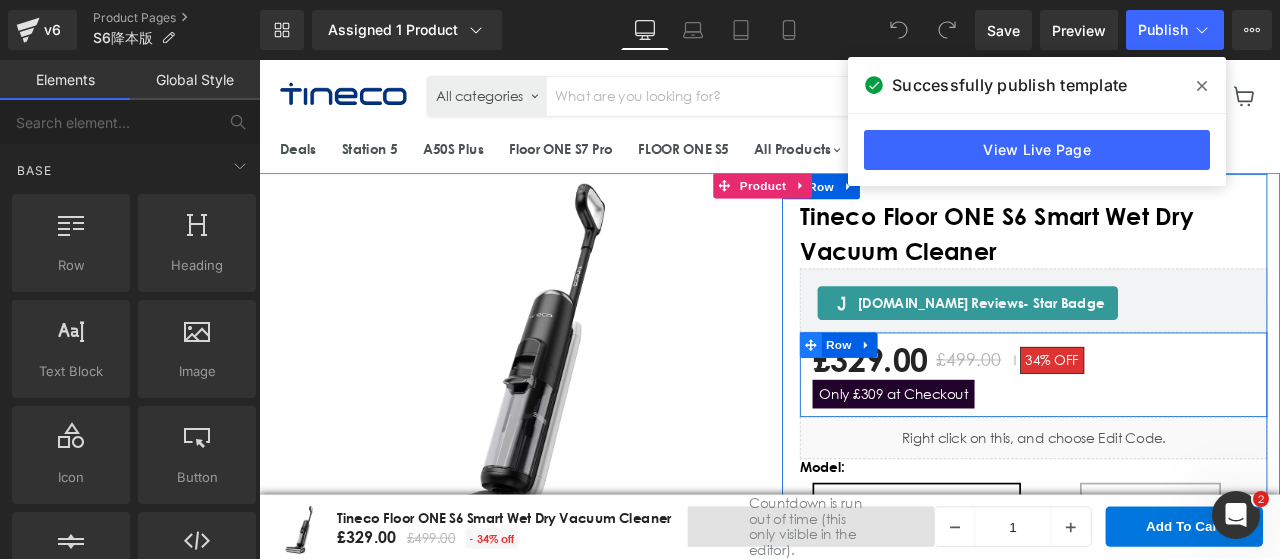 scroll, scrollTop: 200, scrollLeft: 0, axis: vertical 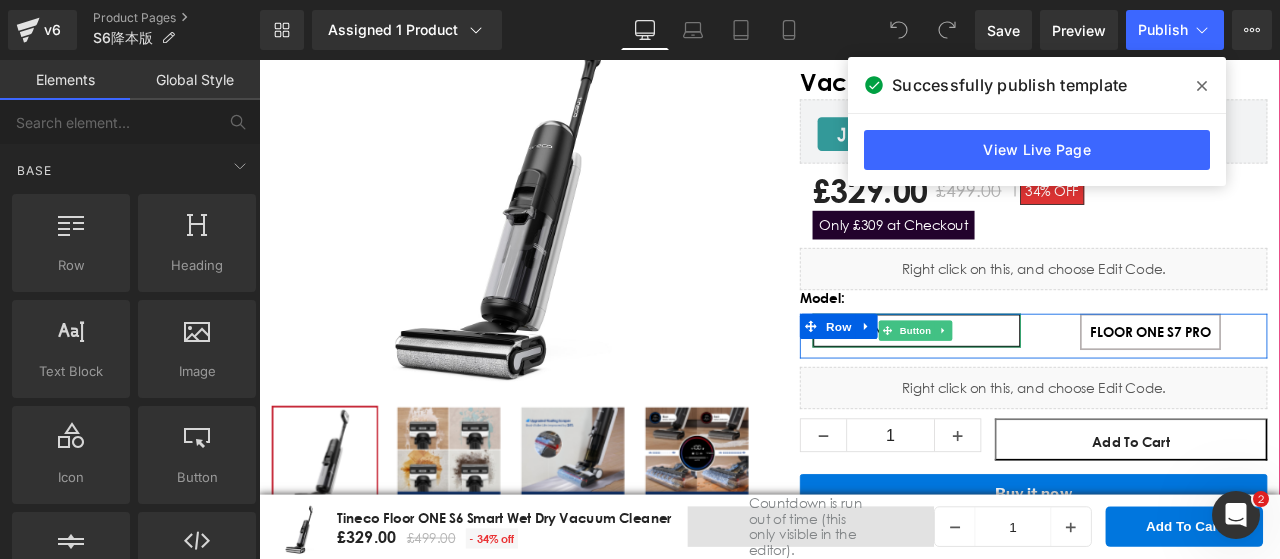 click on "FLOOR ONE S5" at bounding box center [1038, 381] 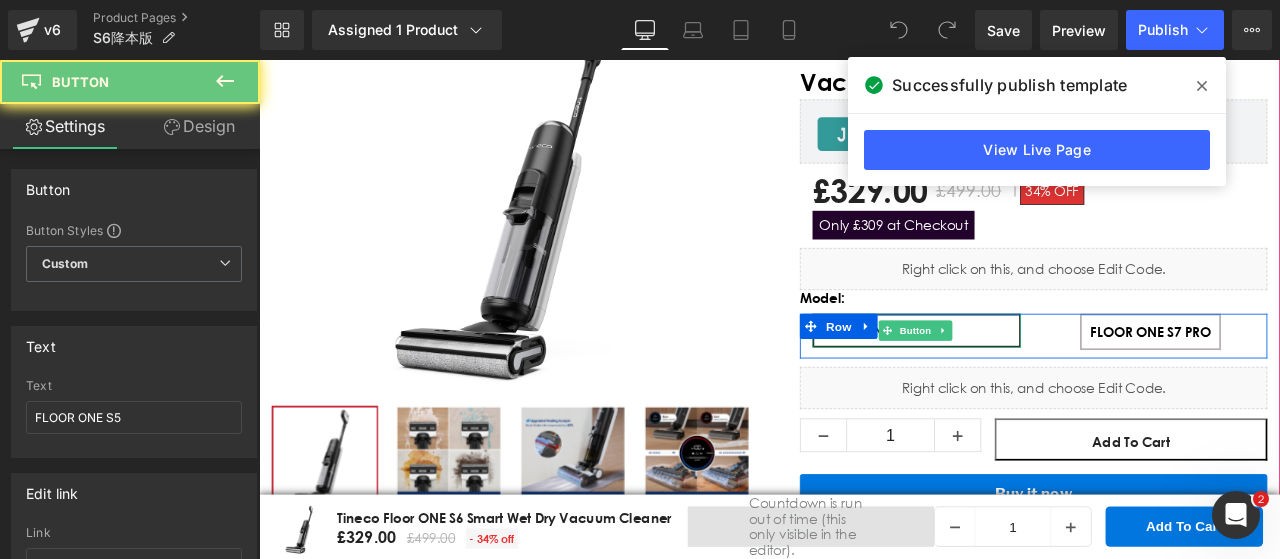 click on "FLOOR ONE S5" at bounding box center (1038, 381) 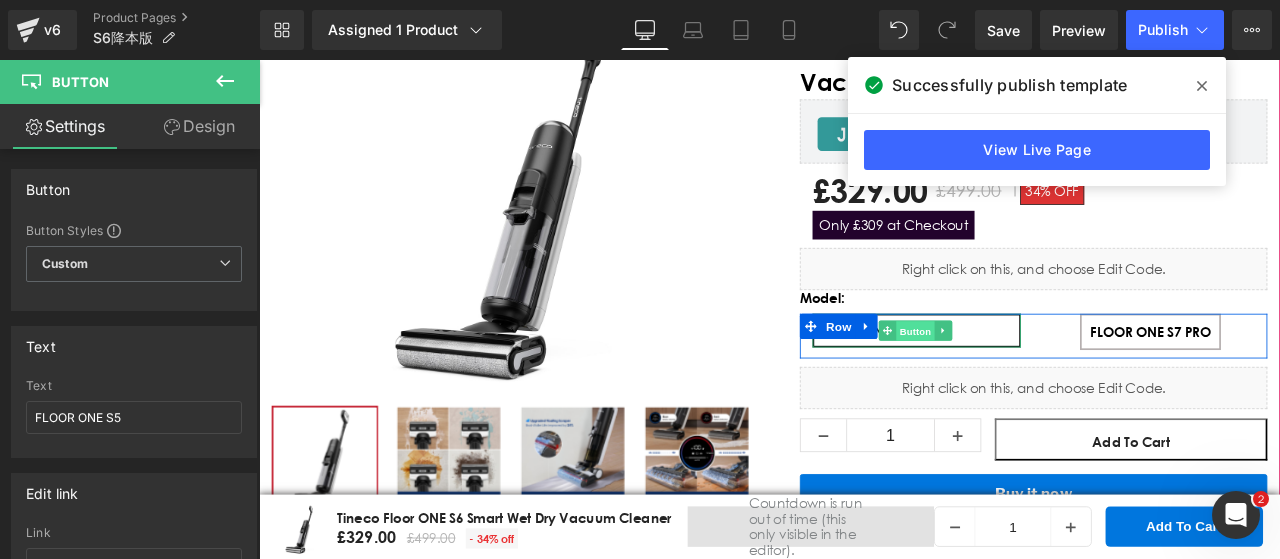 click on "Button" at bounding box center (1037, 382) 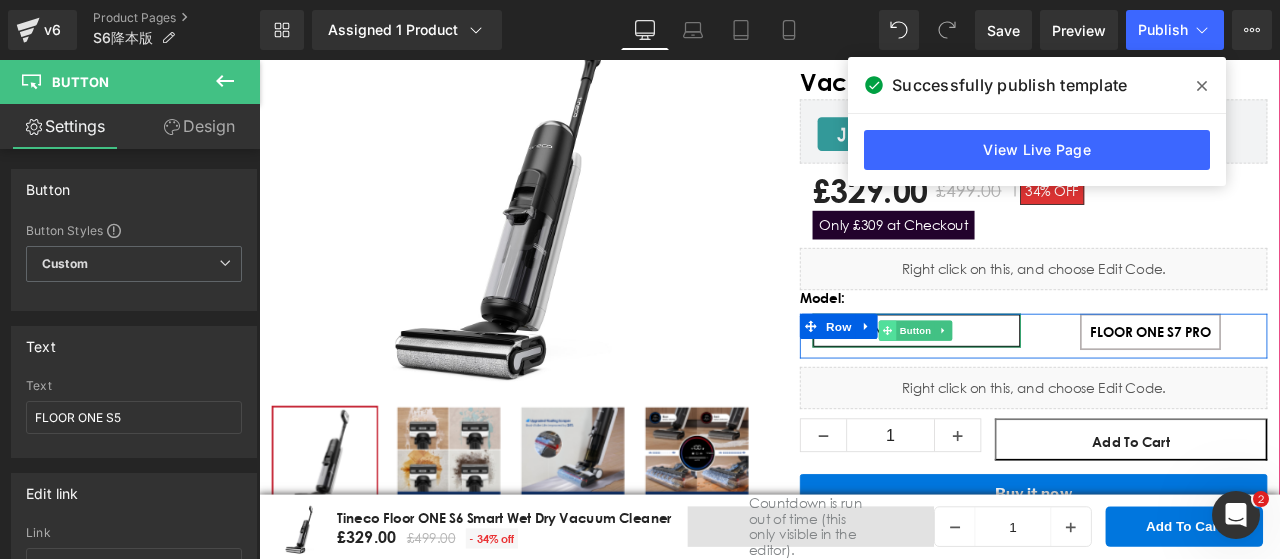 click 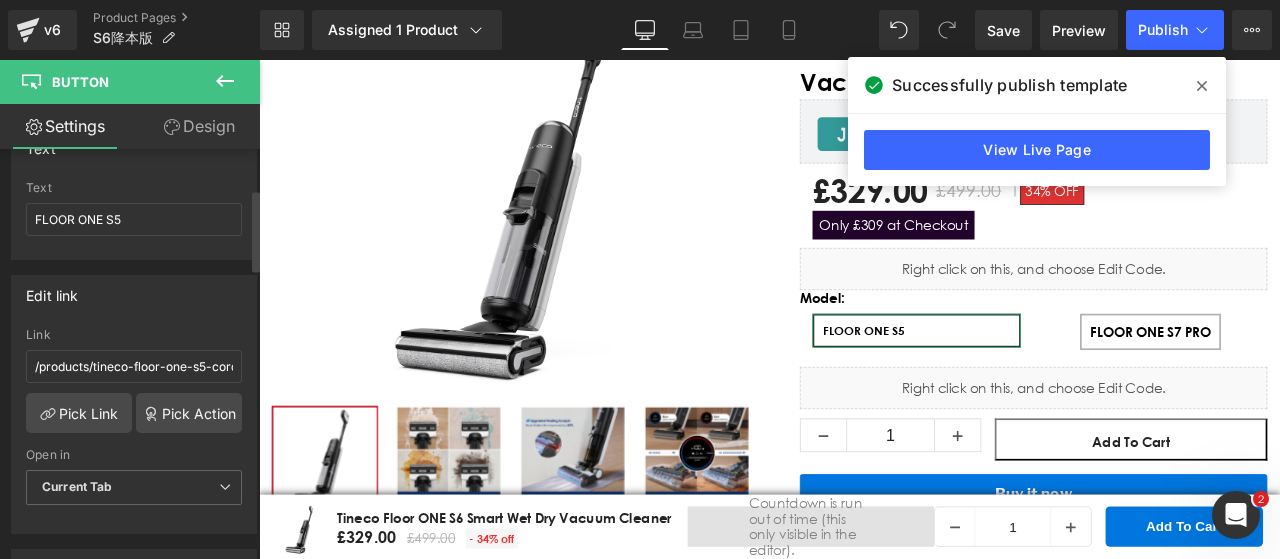 scroll, scrollTop: 200, scrollLeft: 0, axis: vertical 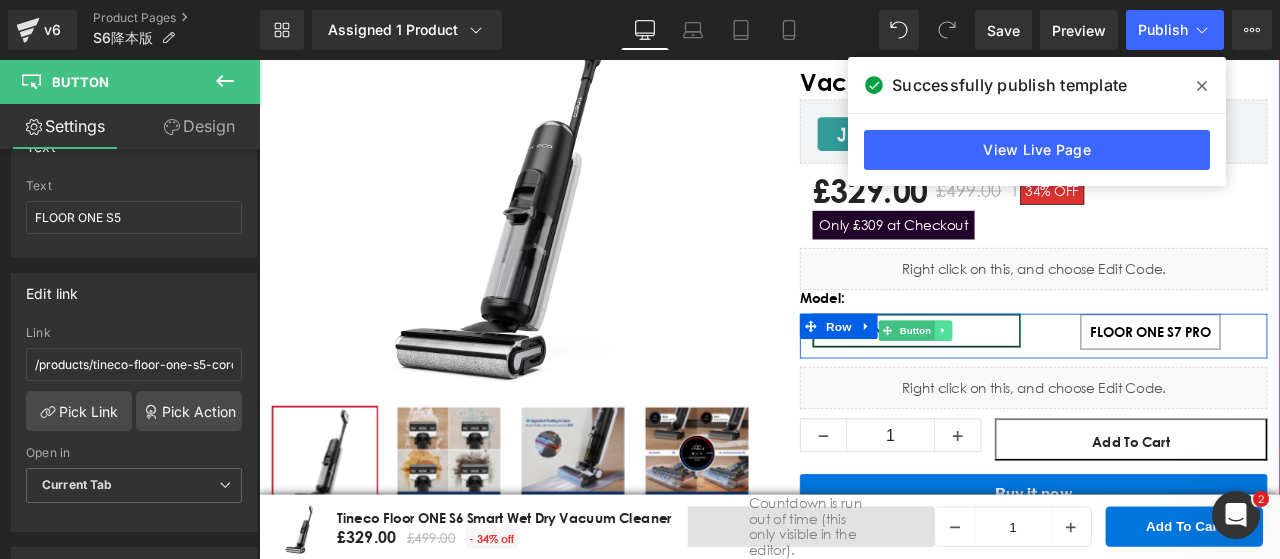 click 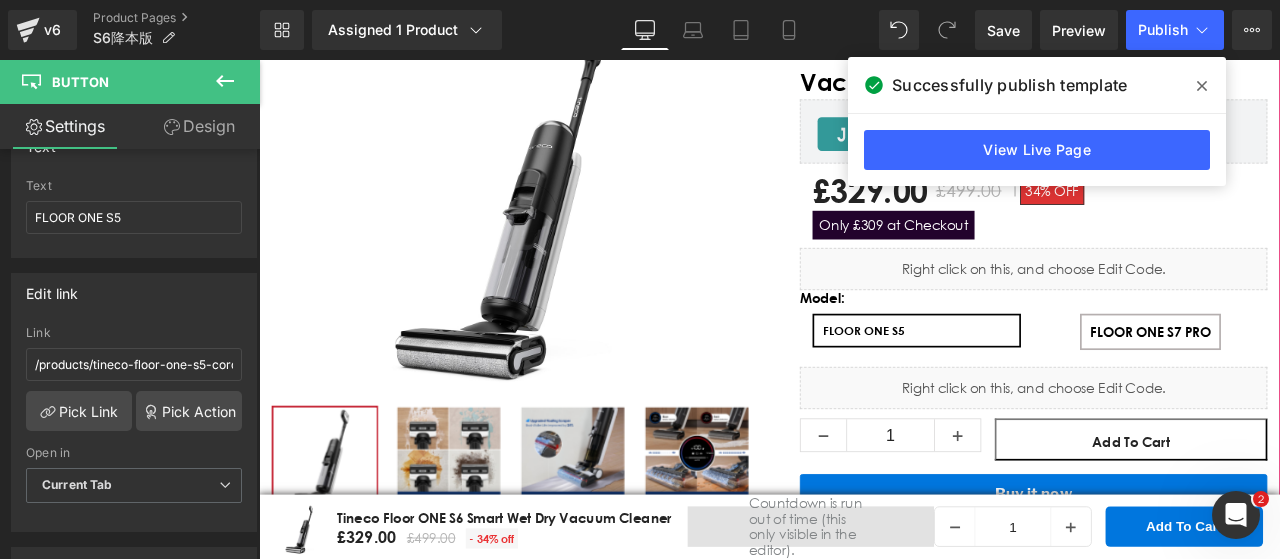 click at bounding box center (259, 60) 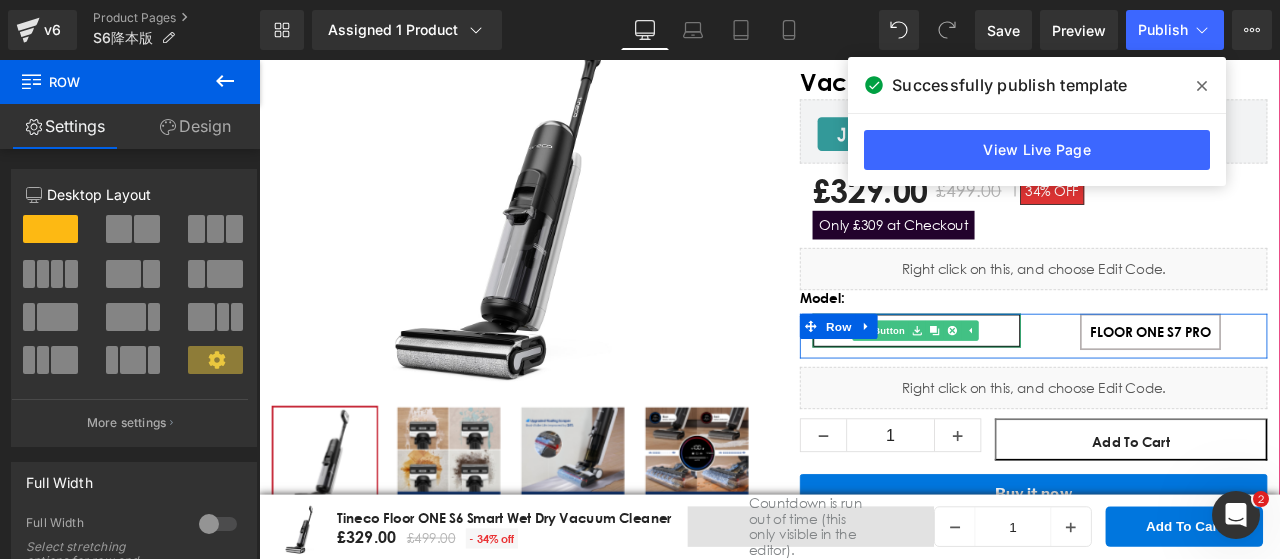 click on "FLOOR ONE S5" at bounding box center [1038, 381] 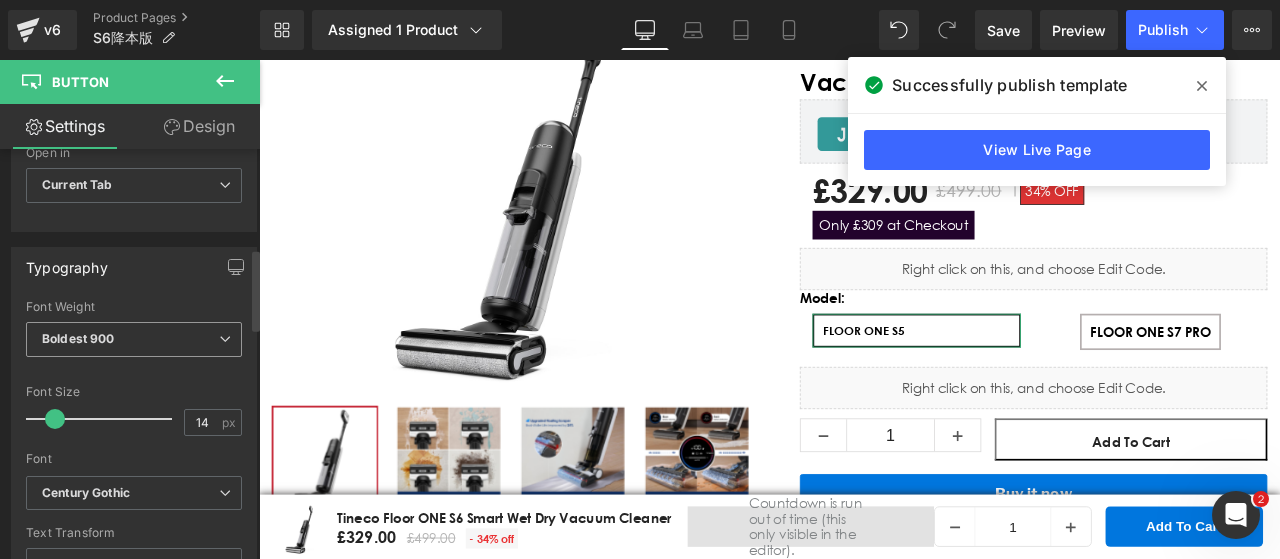 scroll, scrollTop: 600, scrollLeft: 0, axis: vertical 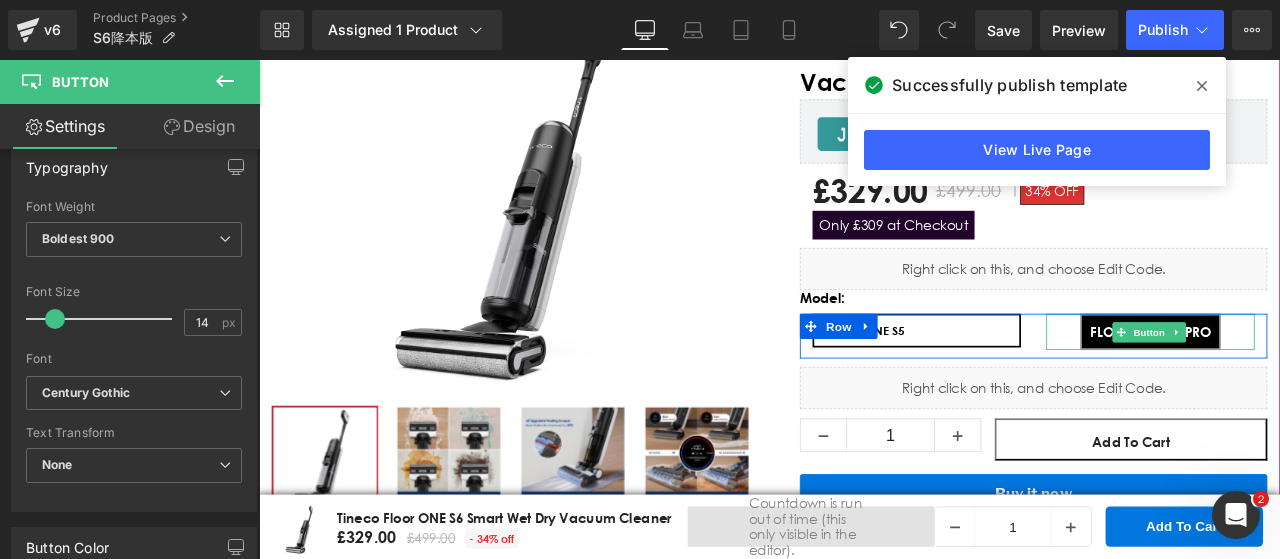 click on "FLOOR ONE S7 PRO" at bounding box center (1315, 382) 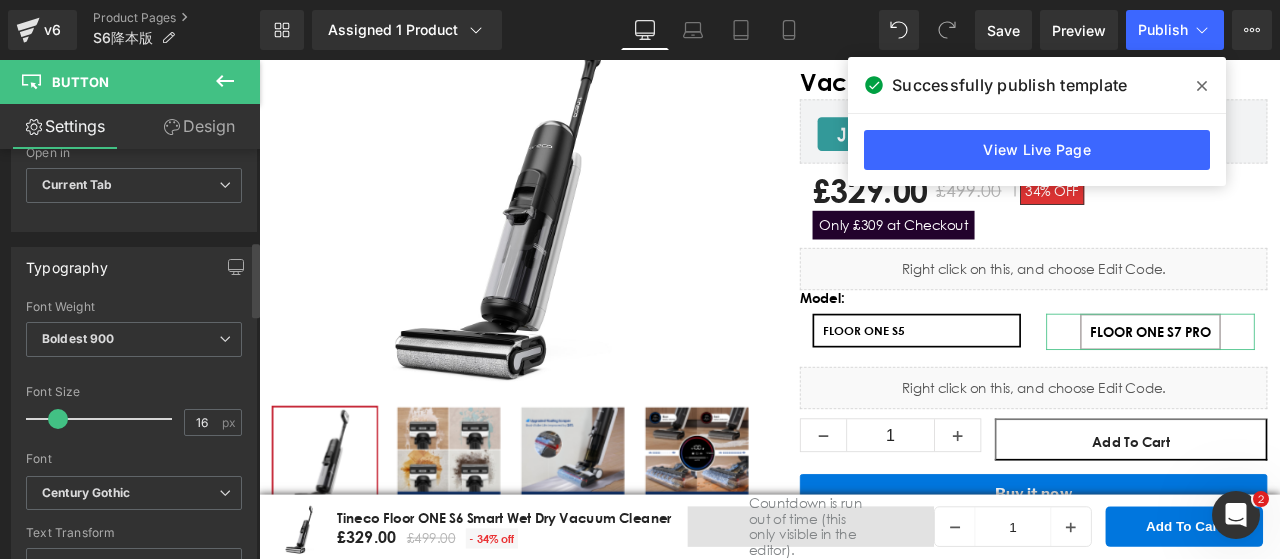 scroll, scrollTop: 600, scrollLeft: 0, axis: vertical 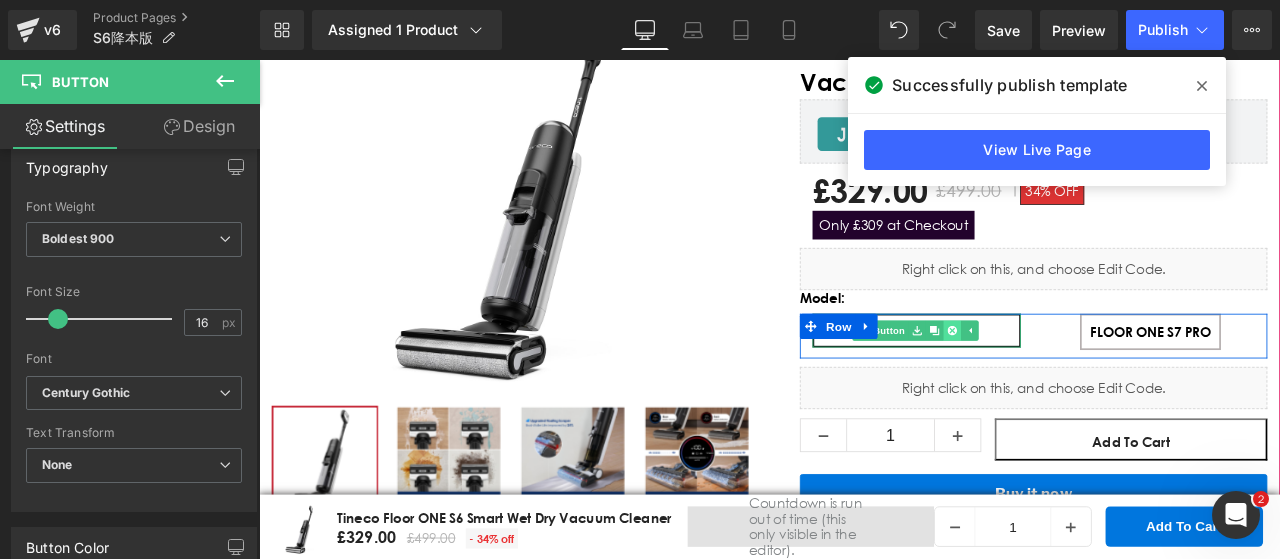 click at bounding box center [1080, 381] 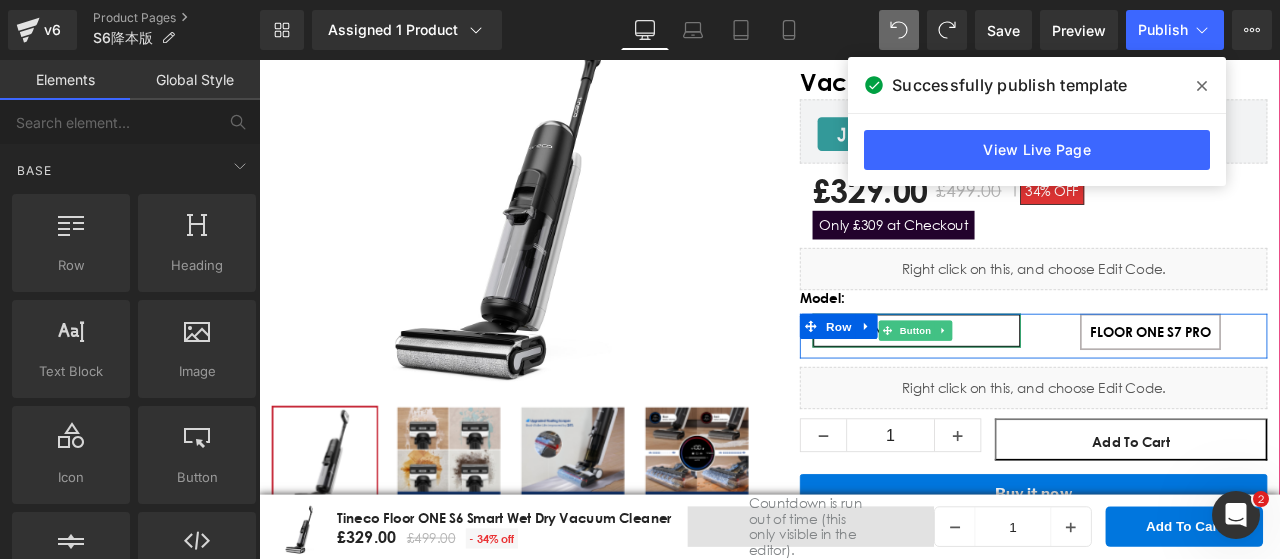 click on "FLOOR ONE S5" at bounding box center [1038, 381] 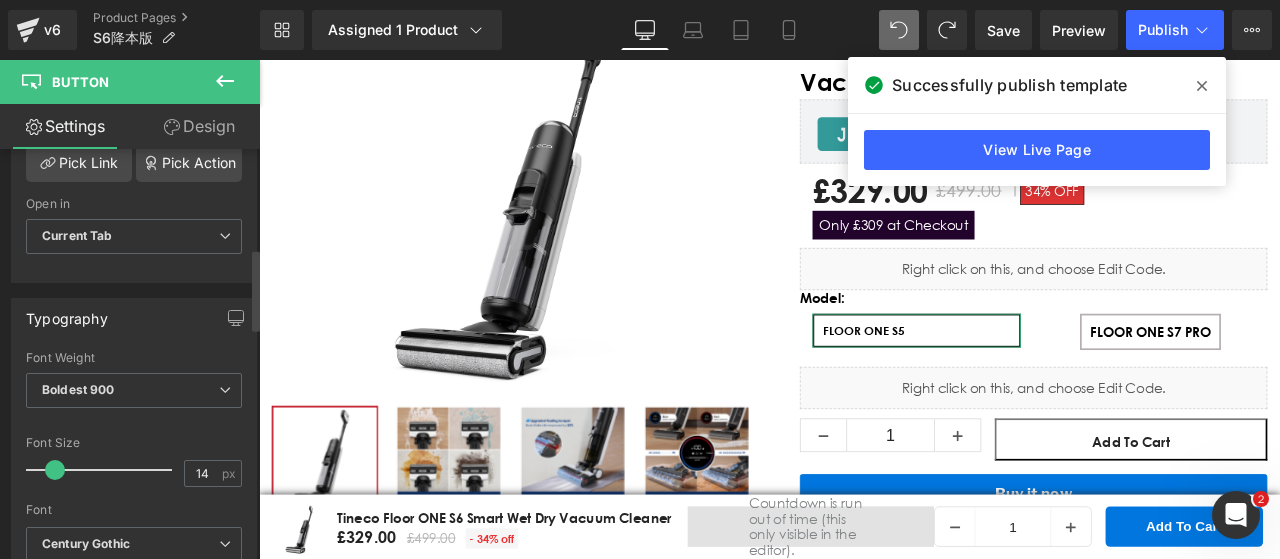 scroll, scrollTop: 500, scrollLeft: 0, axis: vertical 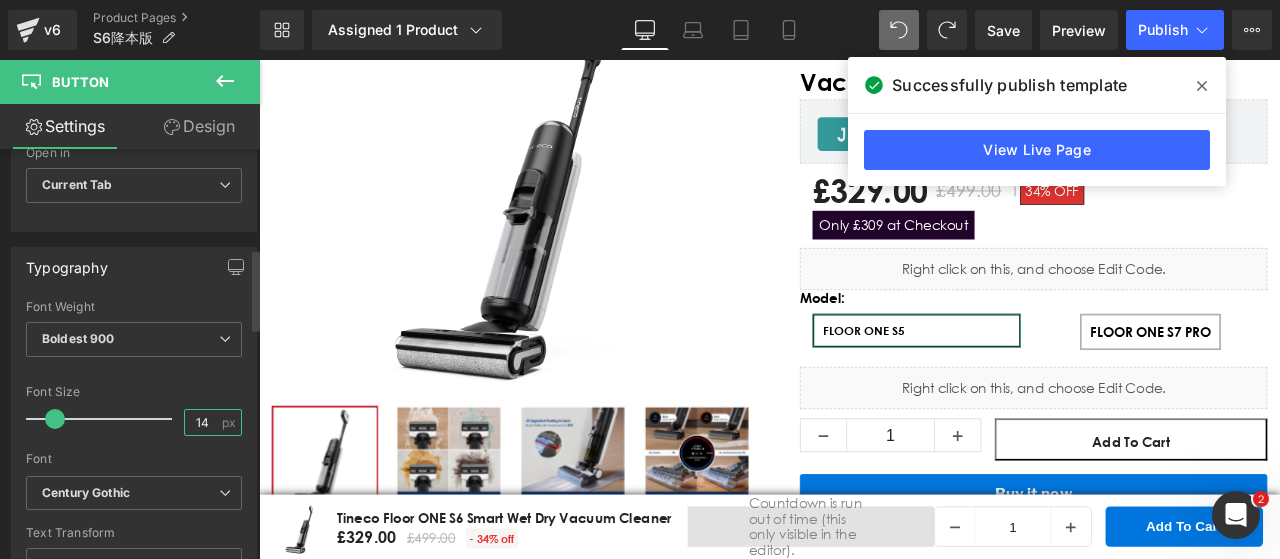 click on "14" at bounding box center (202, 422) 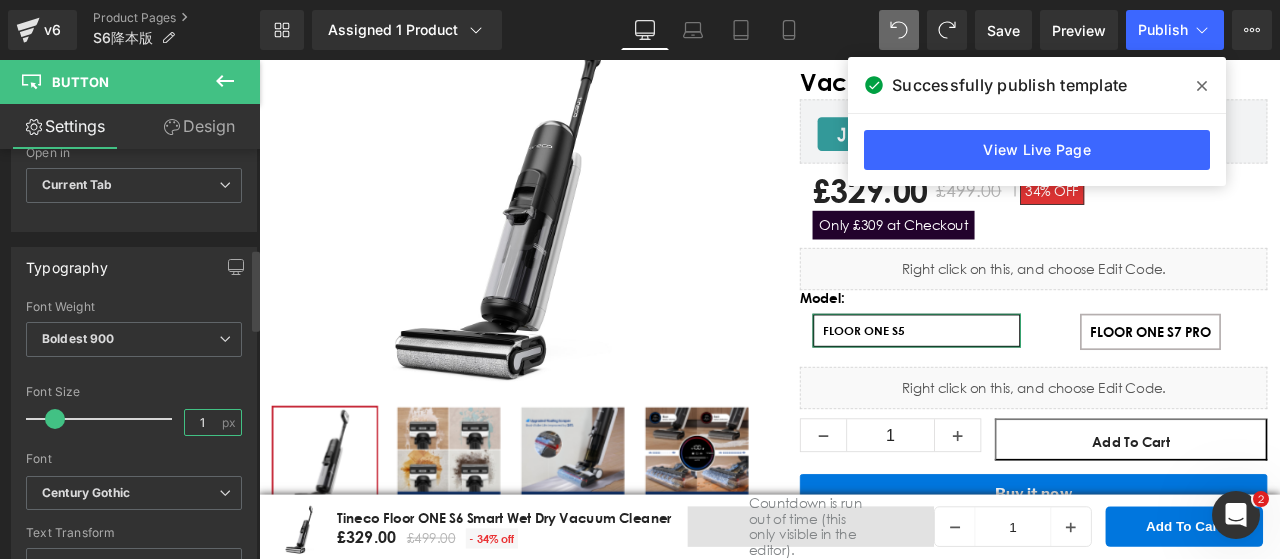 type on "16" 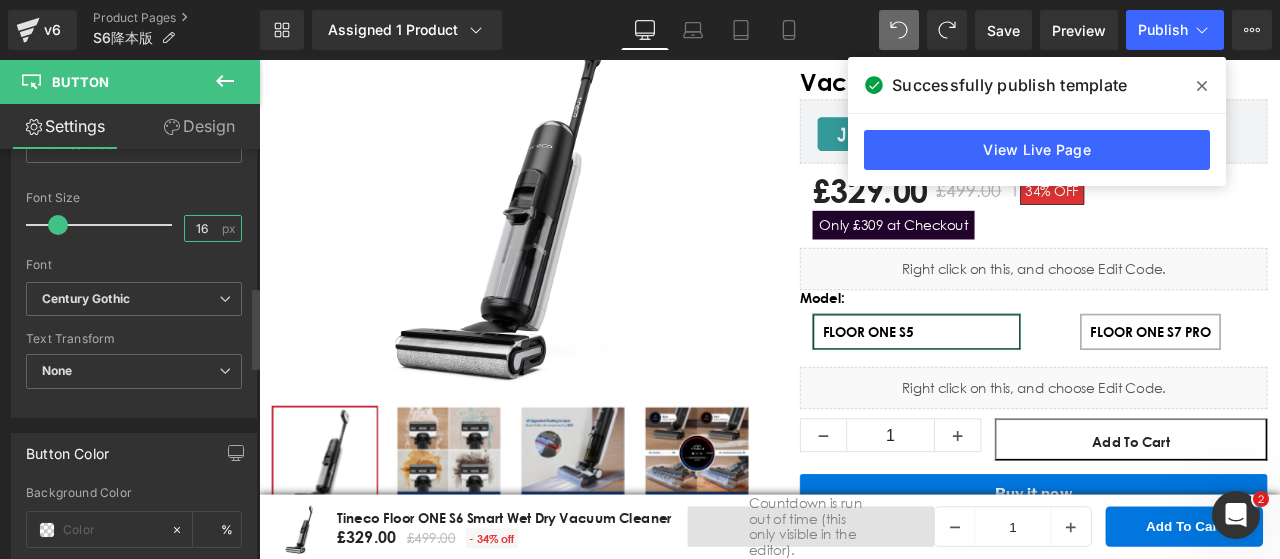 scroll, scrollTop: 700, scrollLeft: 0, axis: vertical 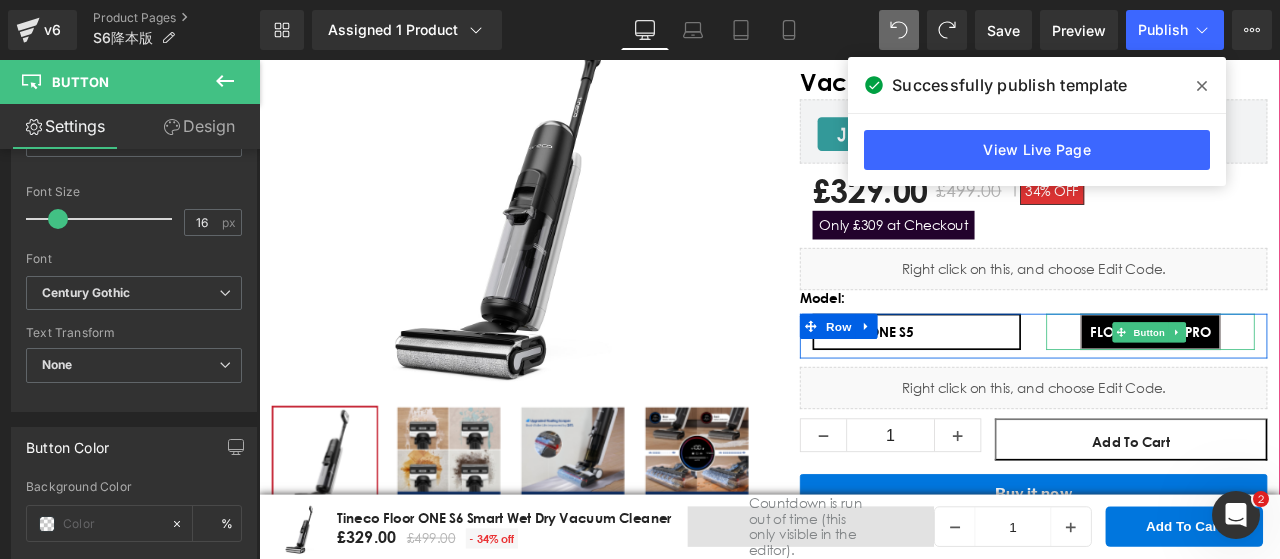 click on "FLOOR ONE S7 PRO" at bounding box center [1315, 382] 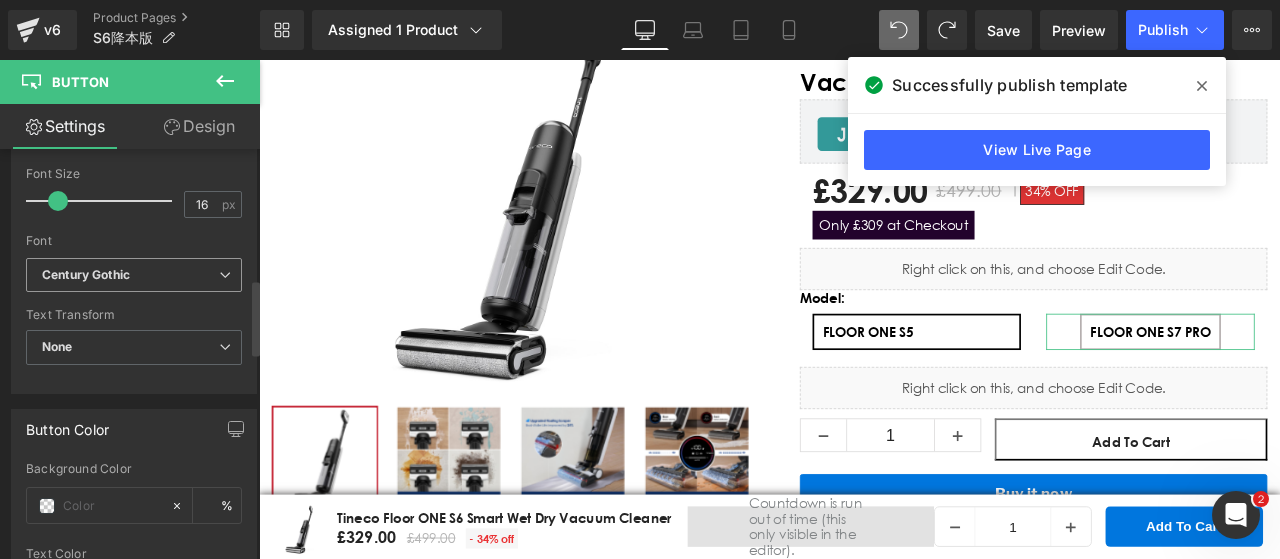 scroll, scrollTop: 700, scrollLeft: 0, axis: vertical 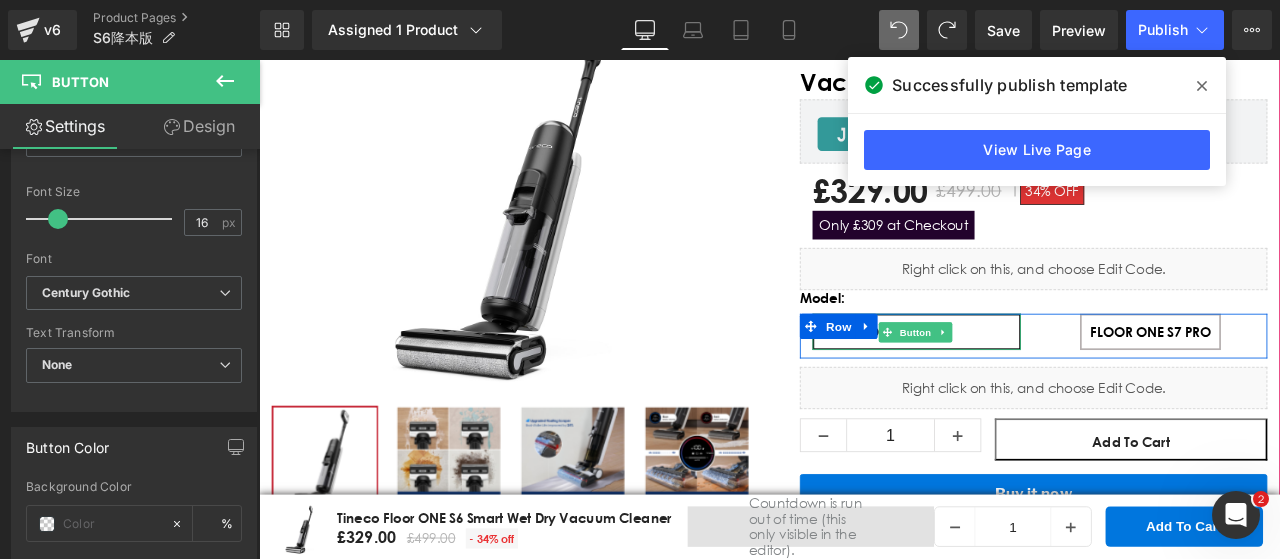 click on "FLOOR ONE S5" at bounding box center [1038, 382] 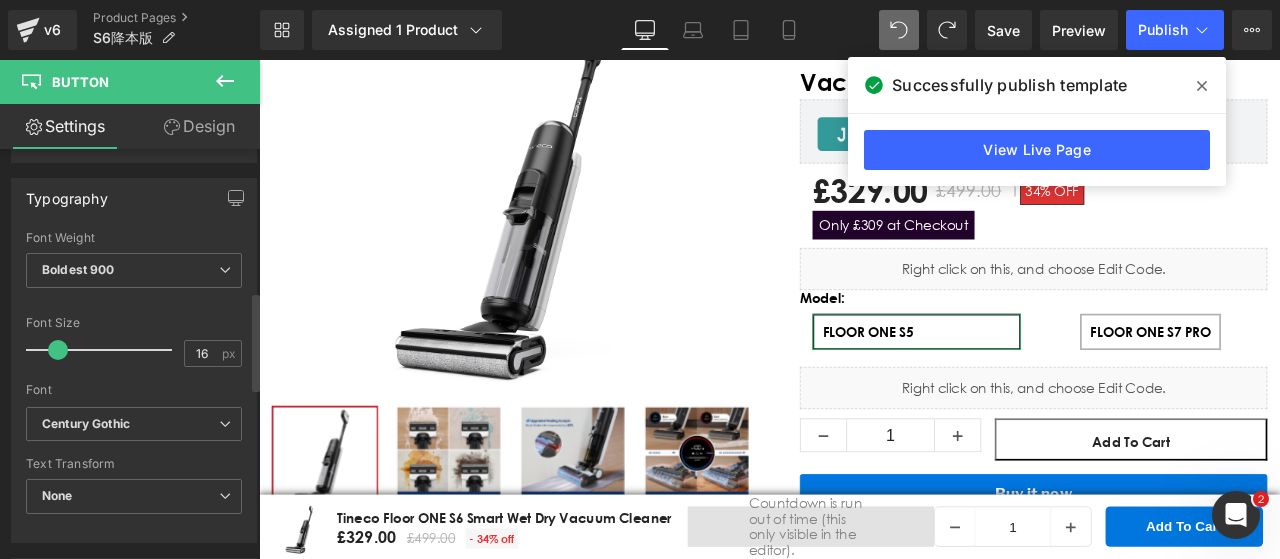 scroll, scrollTop: 600, scrollLeft: 0, axis: vertical 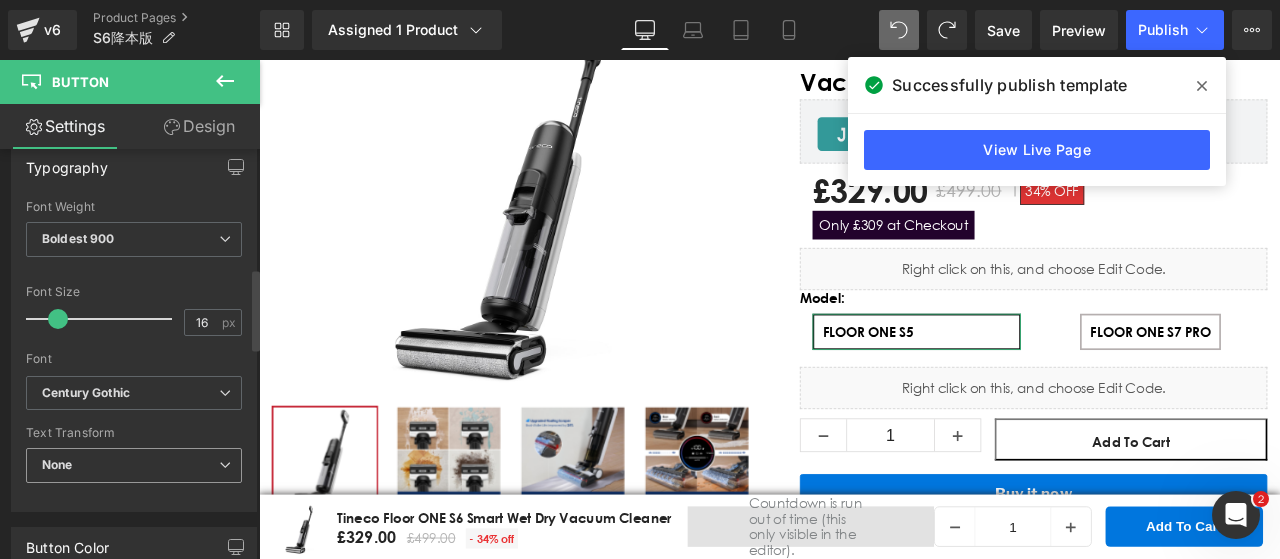 click on "None" at bounding box center [134, 465] 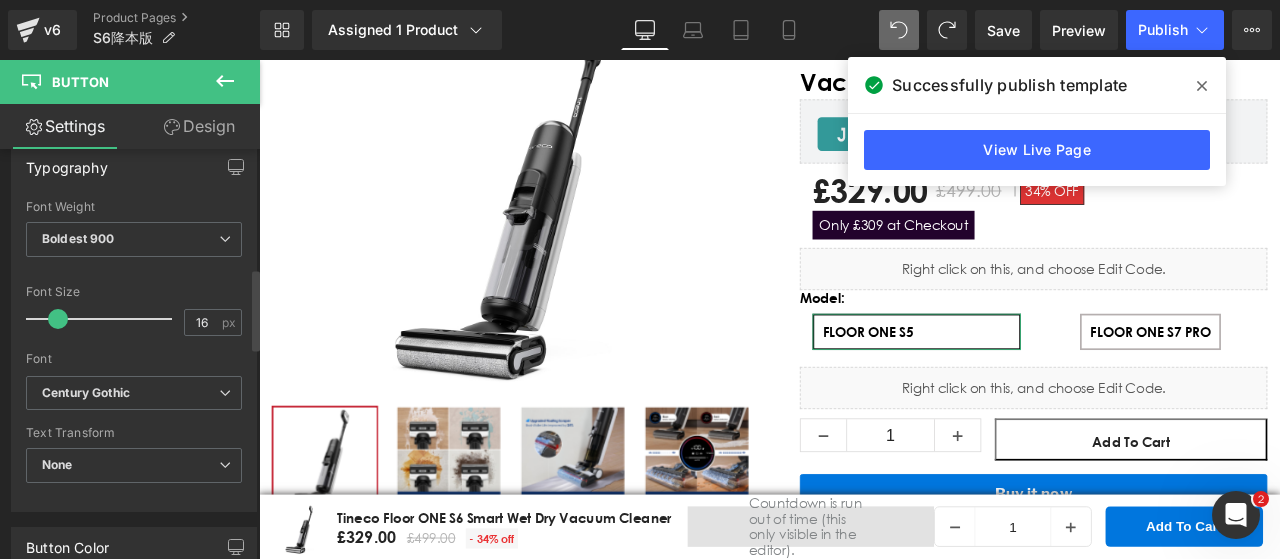 click on "Text Transform" at bounding box center (134, 433) 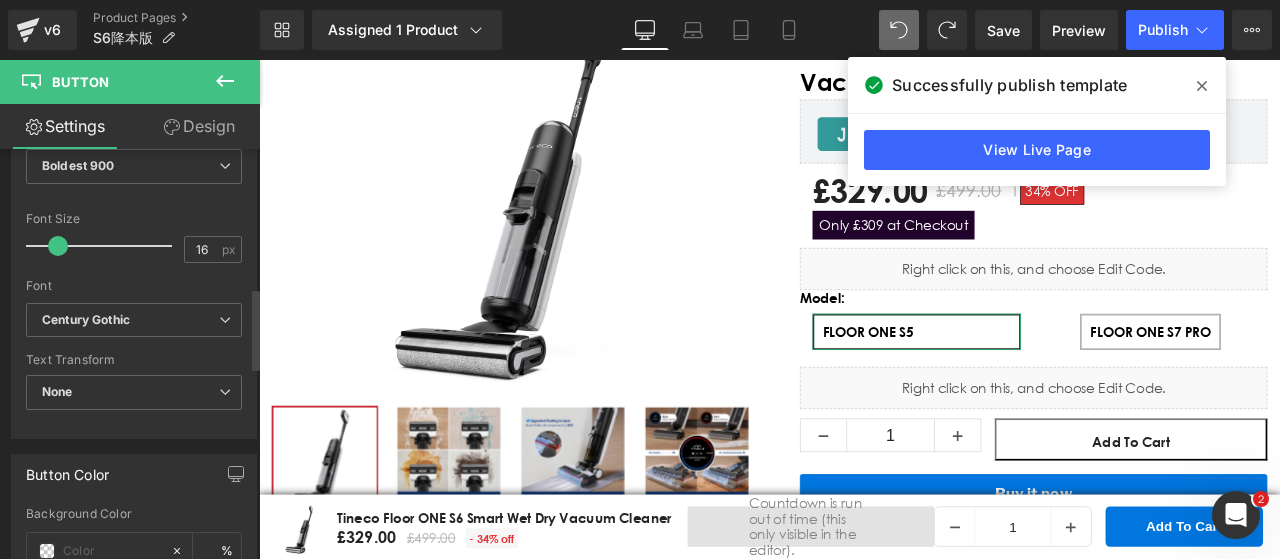 scroll, scrollTop: 700, scrollLeft: 0, axis: vertical 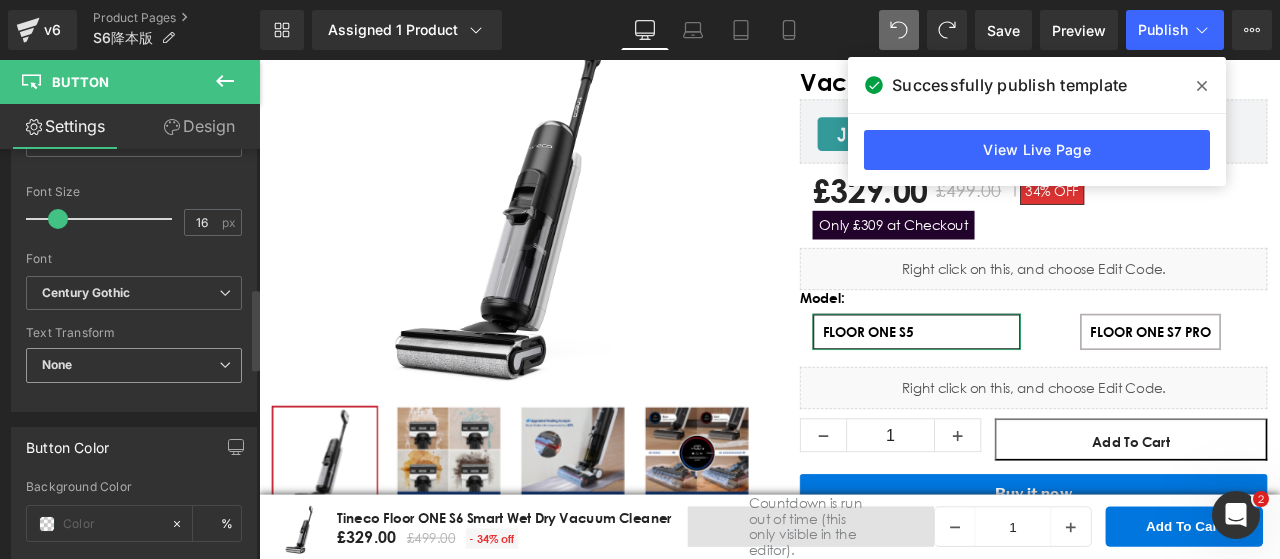 click on "None" at bounding box center (134, 365) 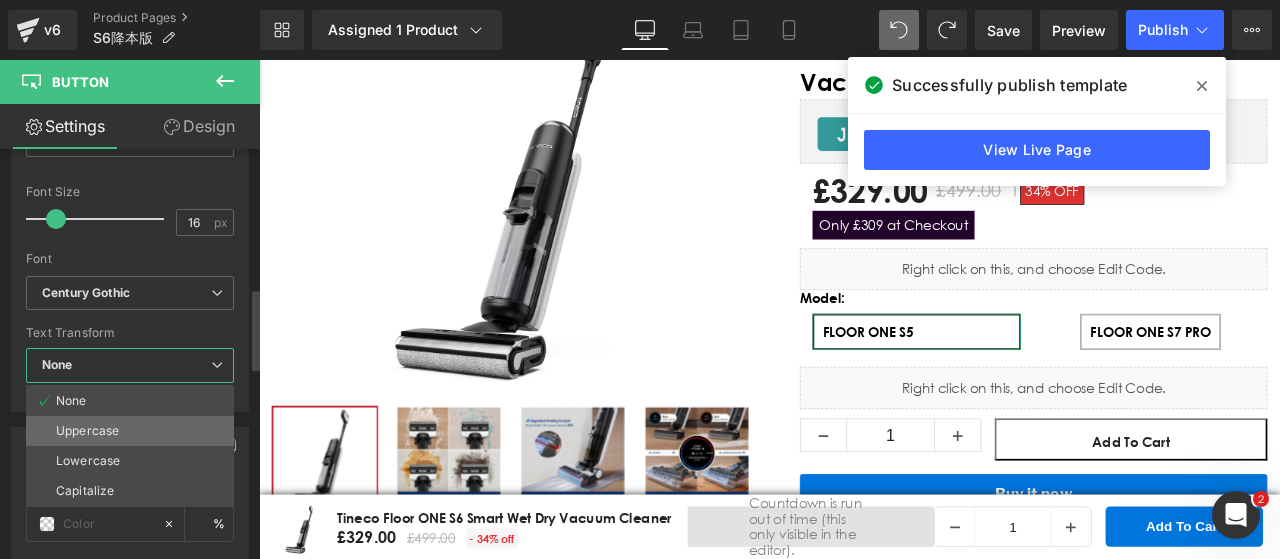 click on "Uppercase" at bounding box center (130, 431) 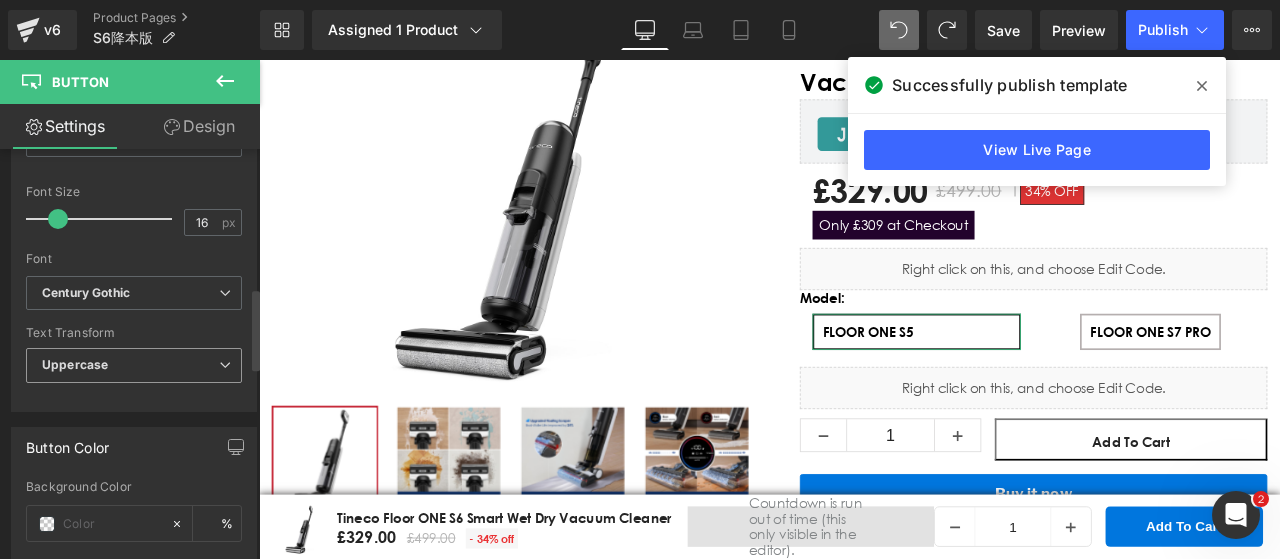 click on "Uppercase" at bounding box center [134, 365] 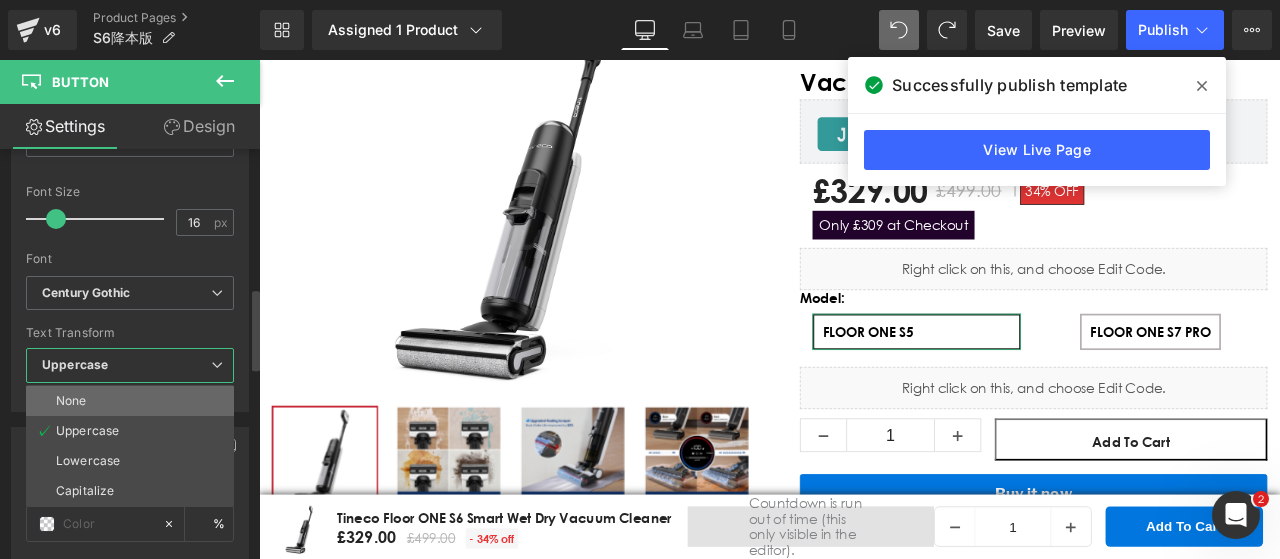 click on "None" at bounding box center (130, 401) 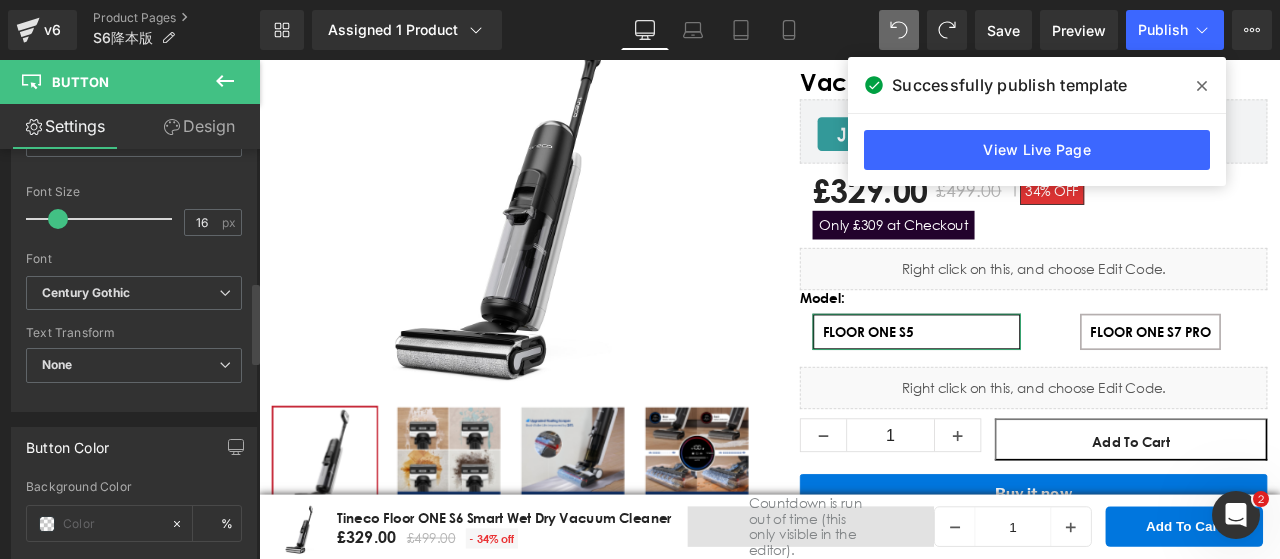 scroll, scrollTop: 400, scrollLeft: 0, axis: vertical 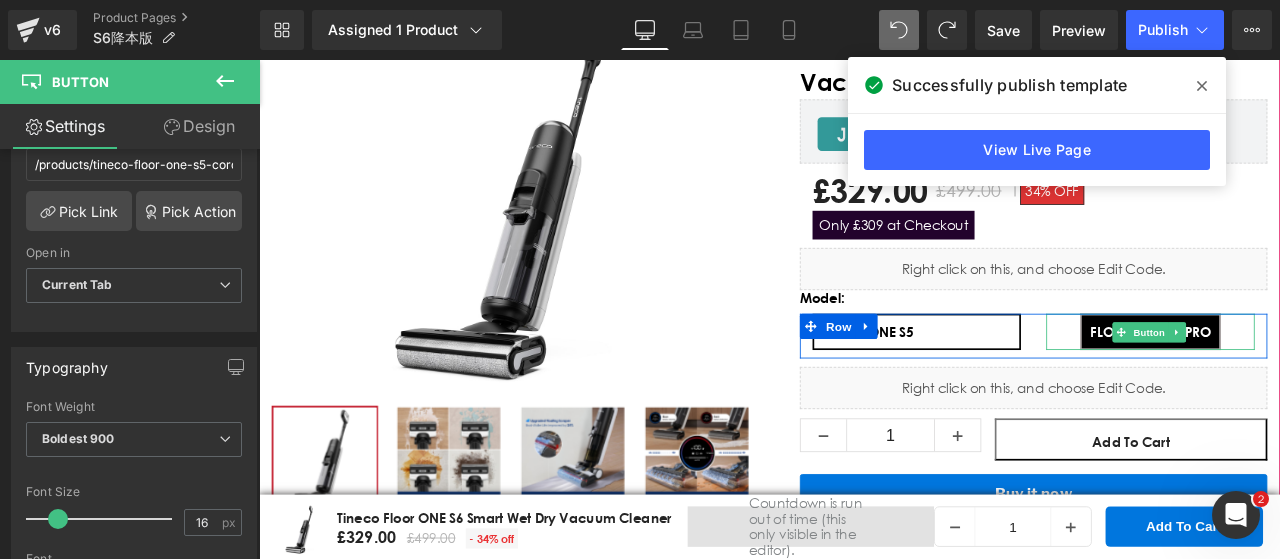 click on "FLOOR ONE S7 PRO" at bounding box center [1315, 382] 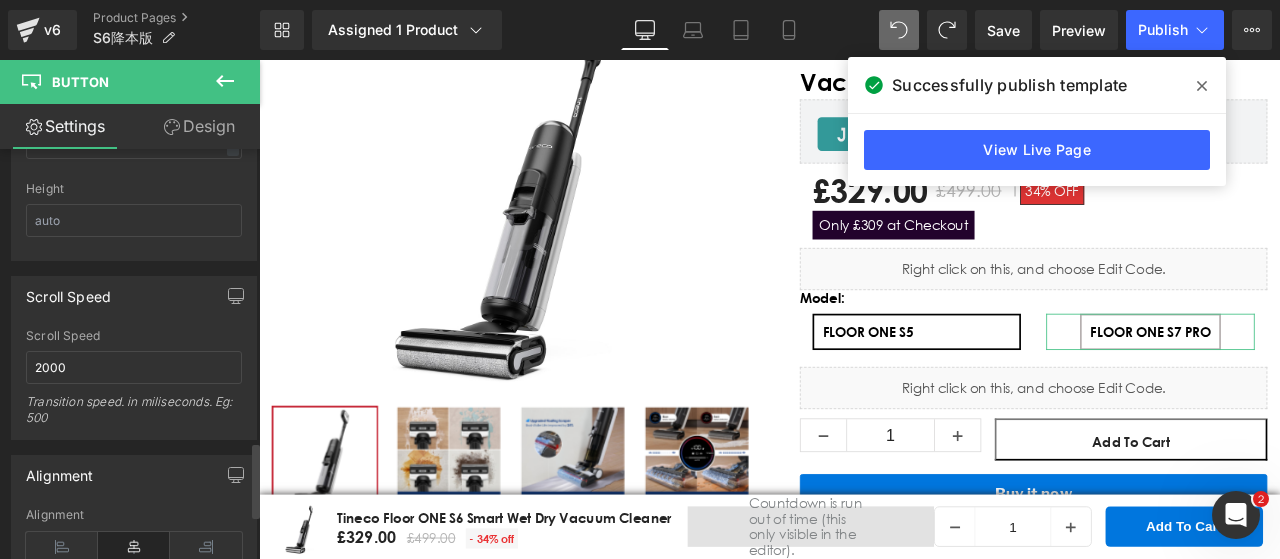 scroll, scrollTop: 1600, scrollLeft: 0, axis: vertical 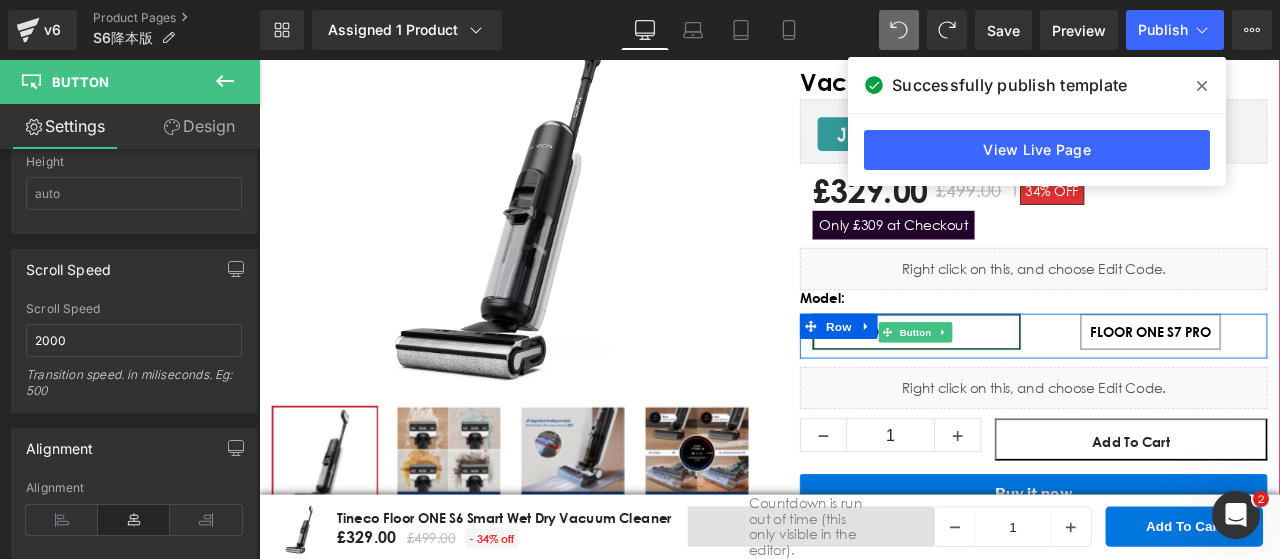 click on "FLOOR ONE S5" at bounding box center (1038, 382) 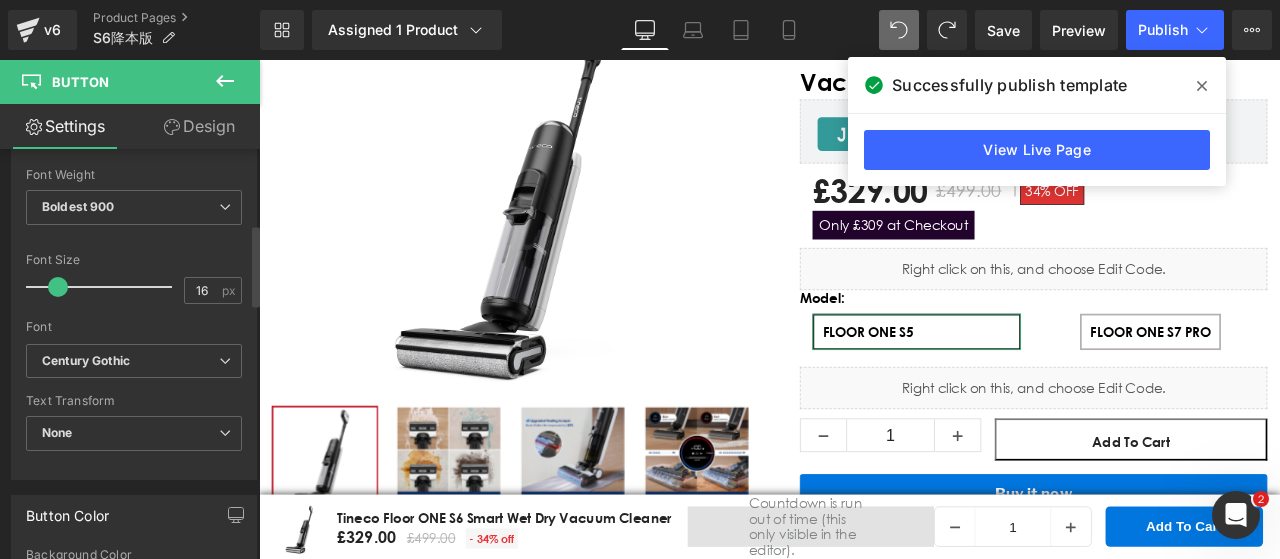 scroll, scrollTop: 376, scrollLeft: 0, axis: vertical 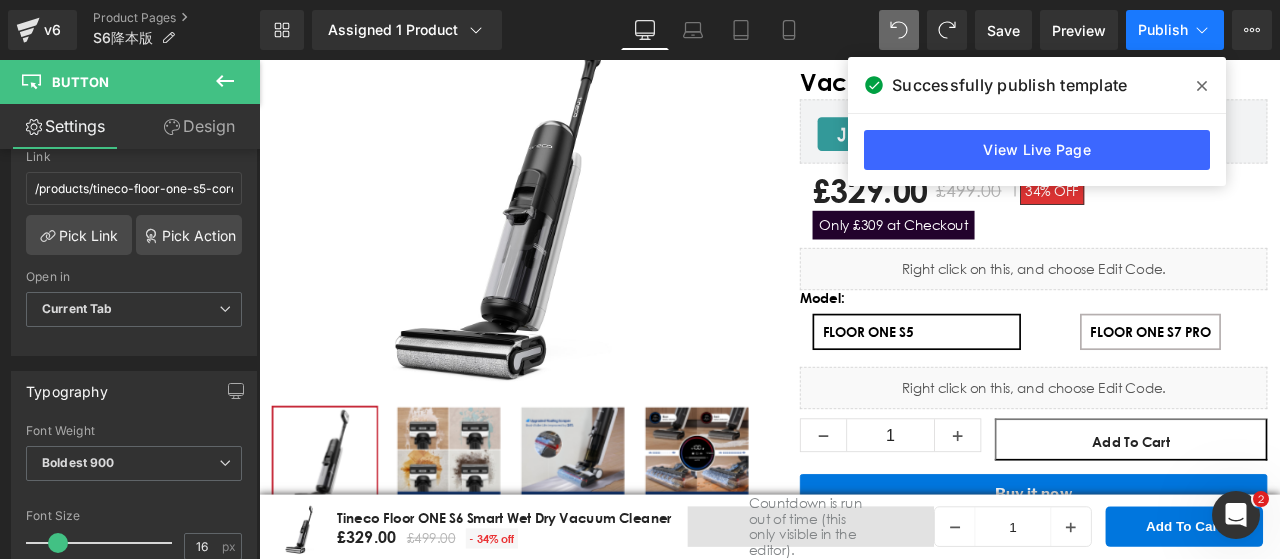 click on "Publish" at bounding box center (1163, 30) 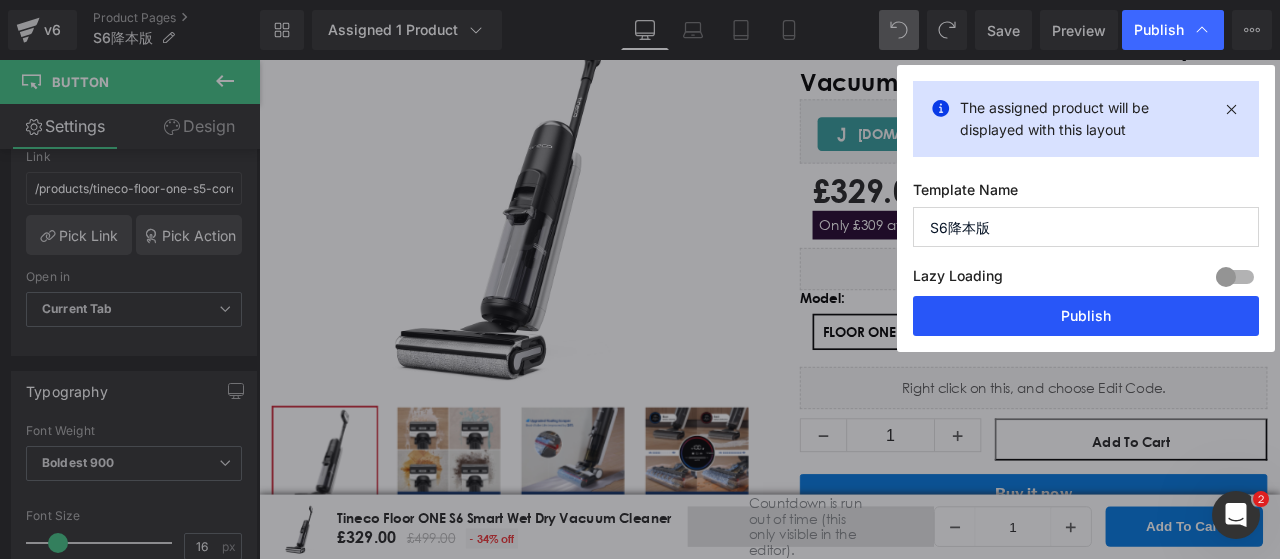 click on "Publish" at bounding box center (1086, 316) 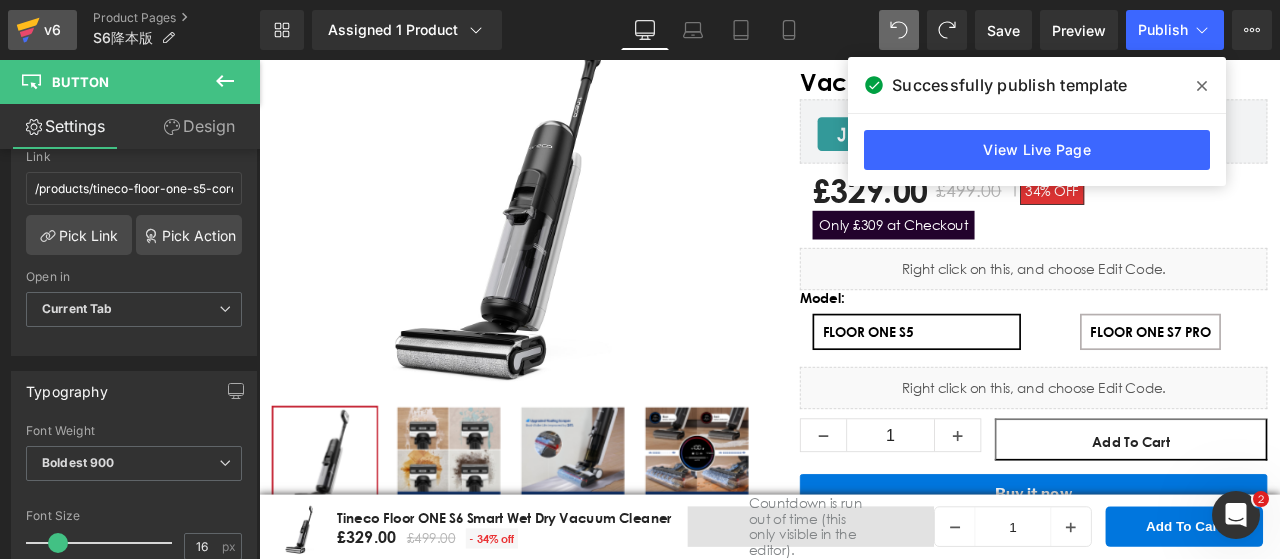 click 